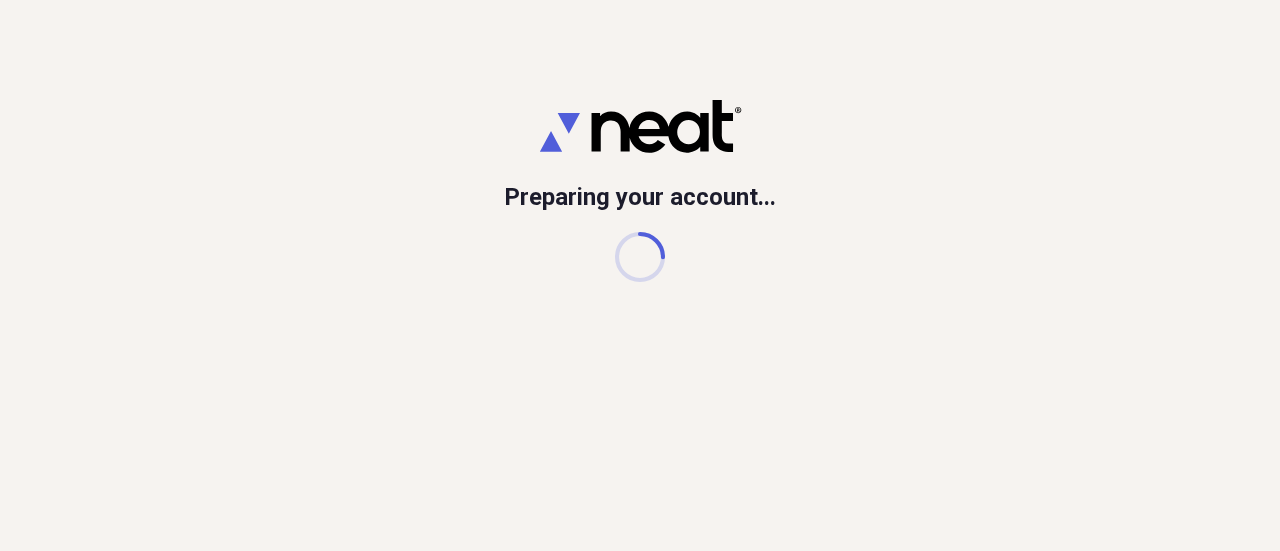 scroll, scrollTop: 0, scrollLeft: 0, axis: both 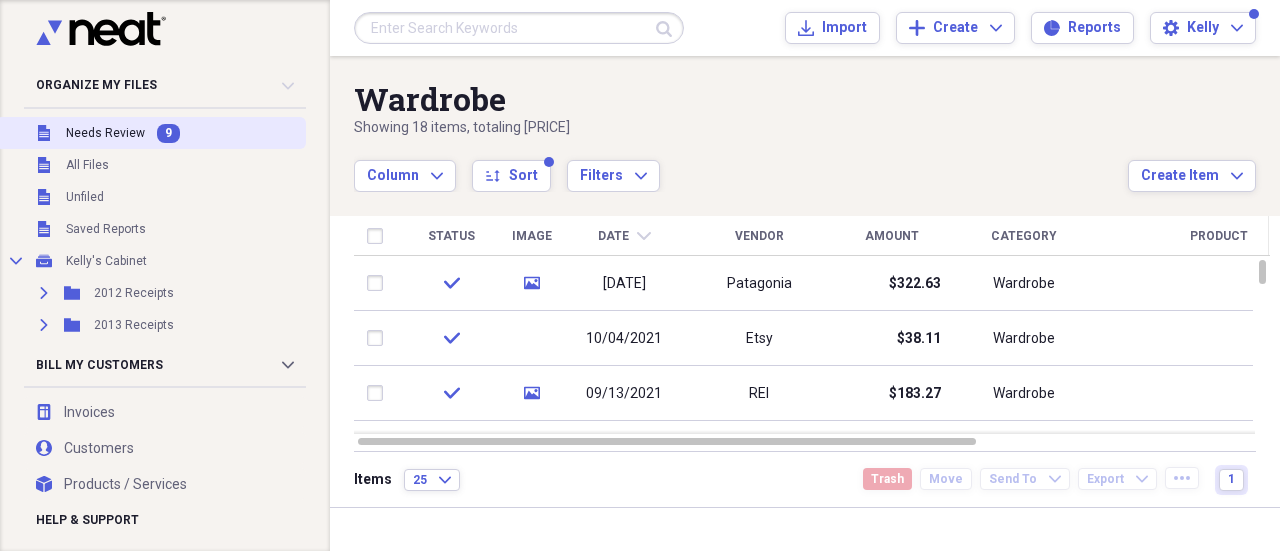 click on "Needs Review" at bounding box center (105, 133) 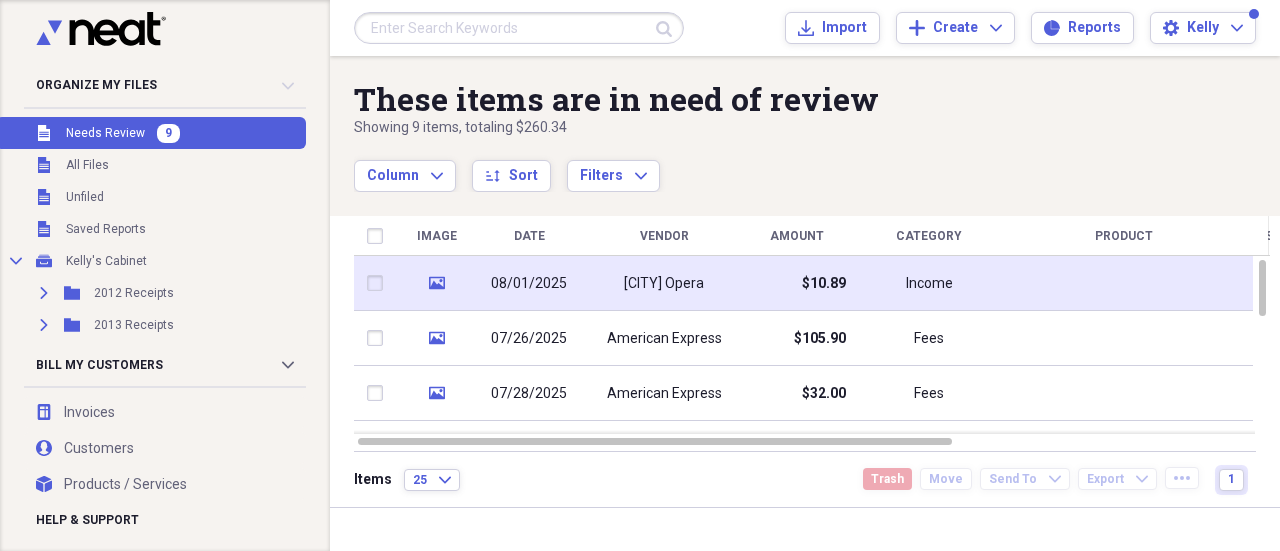 click on "[CITY] Opera" at bounding box center (664, 284) 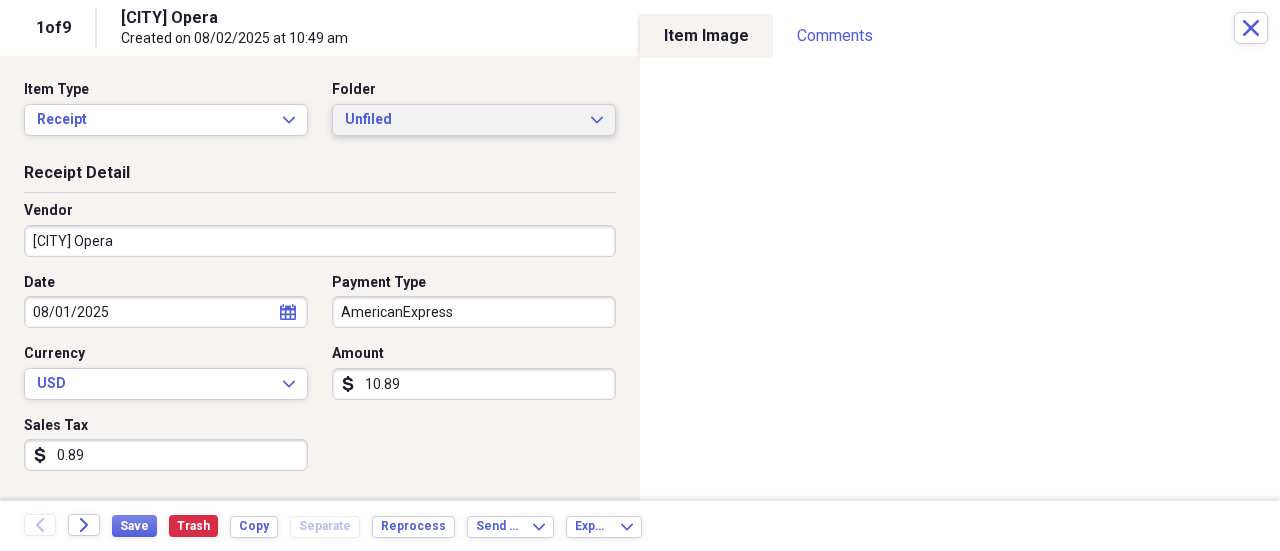 click on "Unfiled" at bounding box center (462, 120) 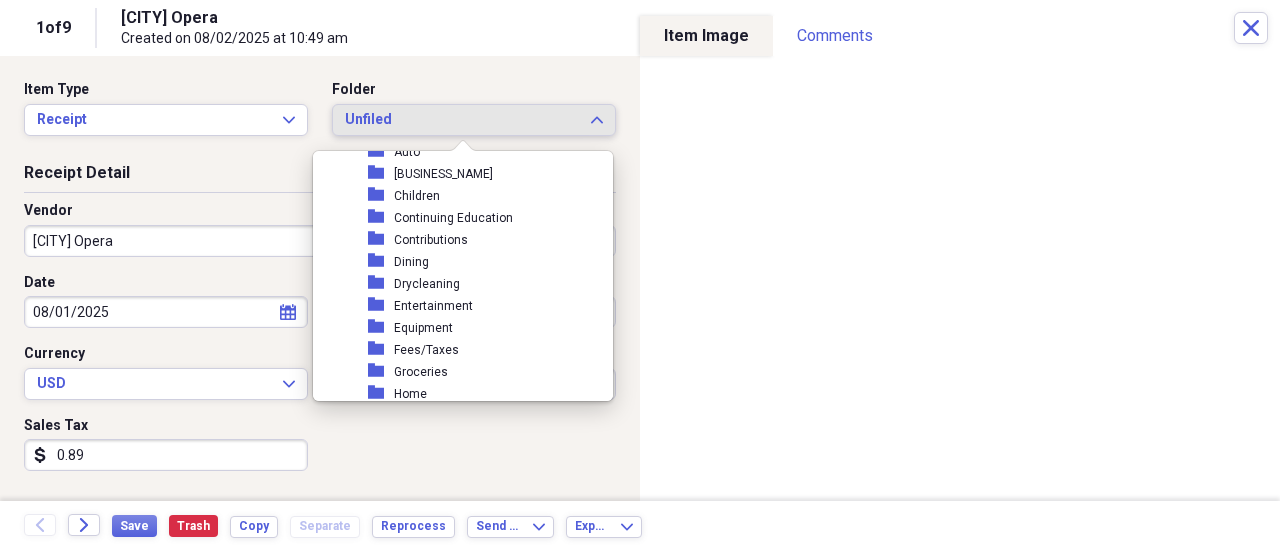 scroll, scrollTop: 400, scrollLeft: 0, axis: vertical 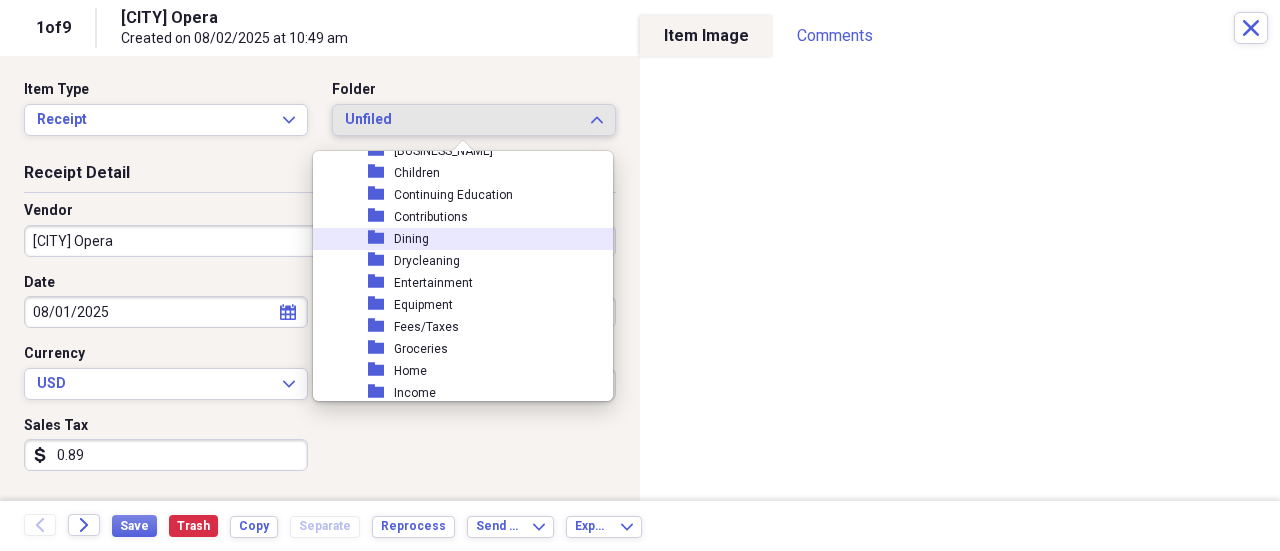 click on "folder Dining" at bounding box center (455, 239) 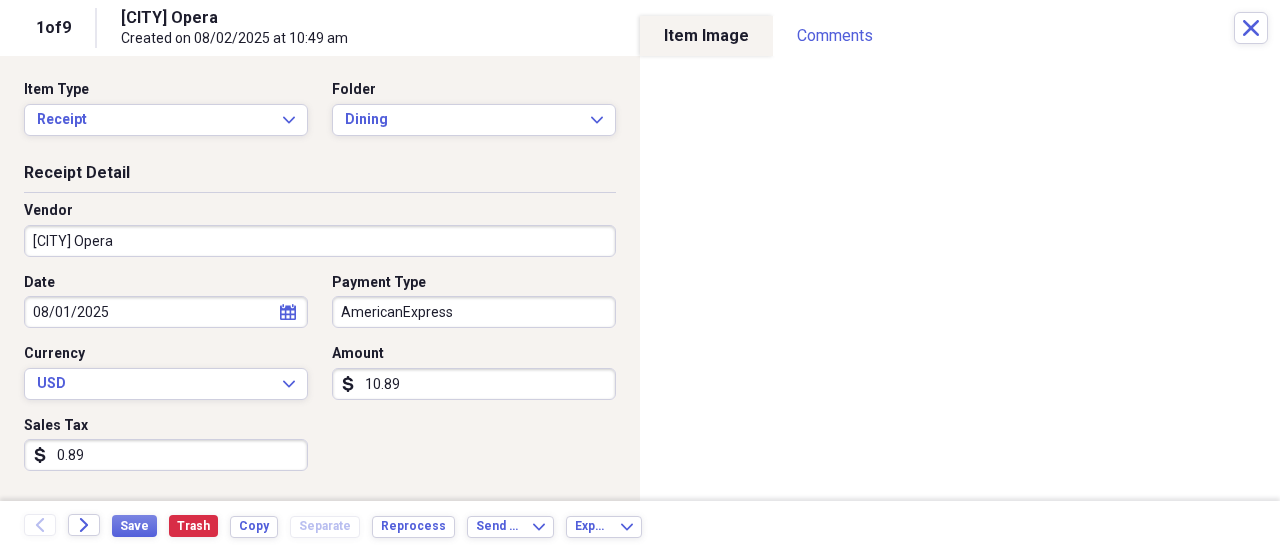 click on "Organize My Files 8 Collapse Unfiled Needs Review 8 Unfiled All Files Unfiled Unfiled Unfiled Saved Reports Collapse My Cabinet [FIRST]'s Cabinet Add Folder Expand Folder 2012 Receipts Add Folder Expand Folder 2013 Receipts Add Folder Expand Folder 2014 Receipts Add Folder Expand Folder 2015 Receipts Add Folder Expand Folder 2016 Receipts Add Folder Expand Folder 2017 Receipts Add Folder Expand Folder 2018 Receipts Add Folder Expand Folder 2019 Receipts Add Folder Expand Folder 2020 Receipts Add Folder Expand Folder 2021 Receipts Add Folder Expand Folder 2022 Receipts Add Folder Expand Folder 2023 Receipts Add Folder Expand Folder 2024 Receipts Add Folder Collapse Open Folder 2025 Receipts Add Folder Folder Auto Add Folder Folder Books, Scores, Music Add Folder Folder Children Add Folder Folder Continuing Education Add Folder Folder Contributions Add Folder Folder Dining Add Folder Folder Drycleaning Add Folder Folder Entertainment Add Folder Folder Equipment Add Folder Folder Fees/Taxes Add Folder Folder Home" at bounding box center [640, 275] 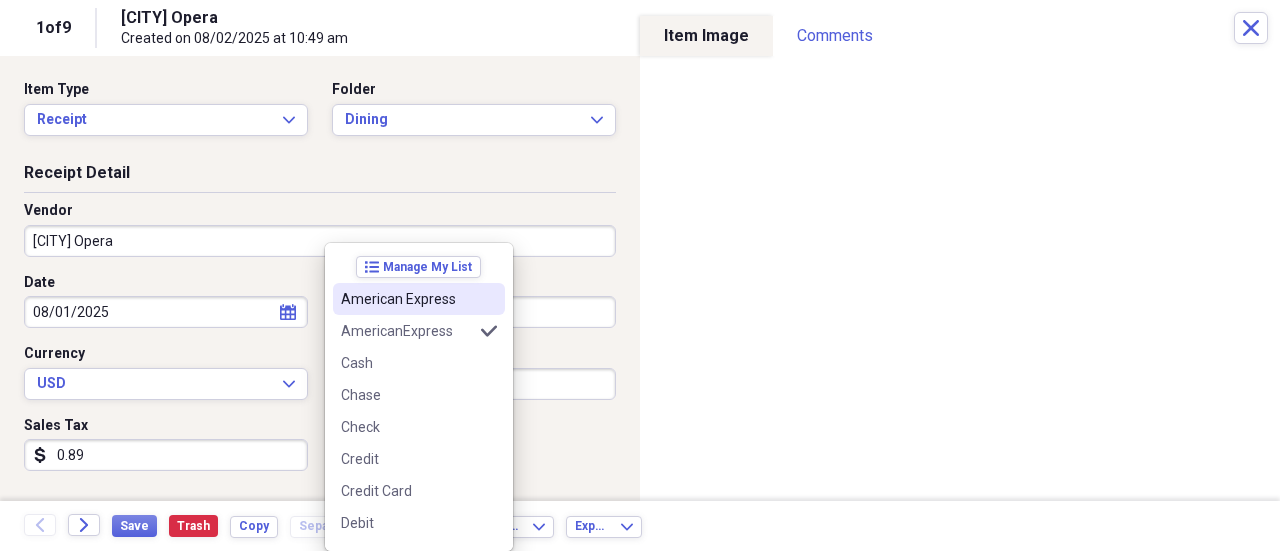 click on "American Express" at bounding box center [419, 299] 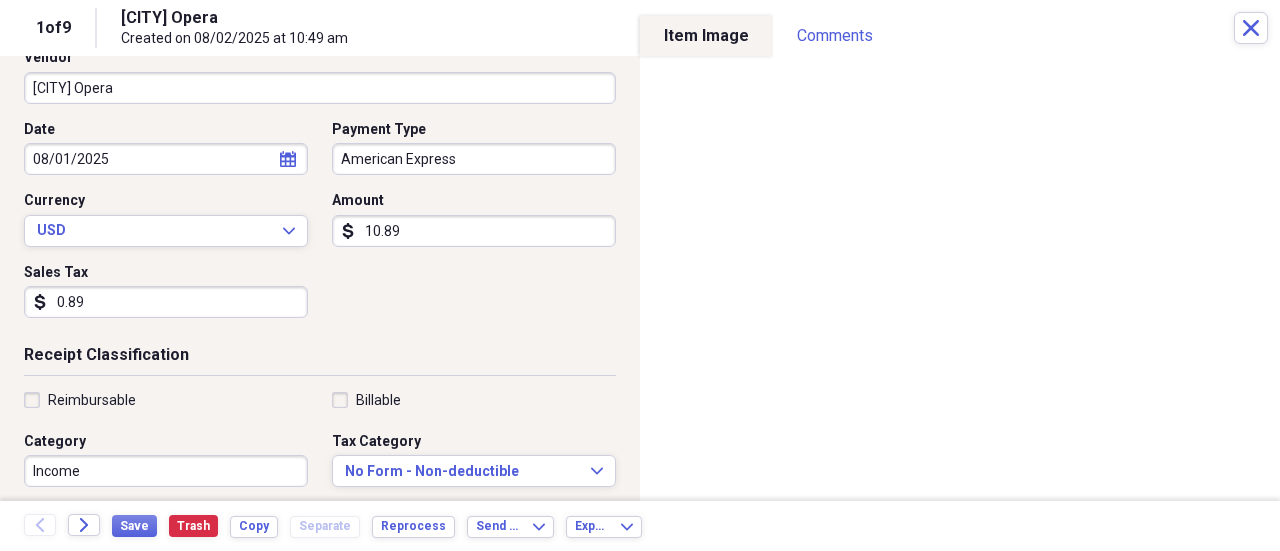 scroll, scrollTop: 200, scrollLeft: 0, axis: vertical 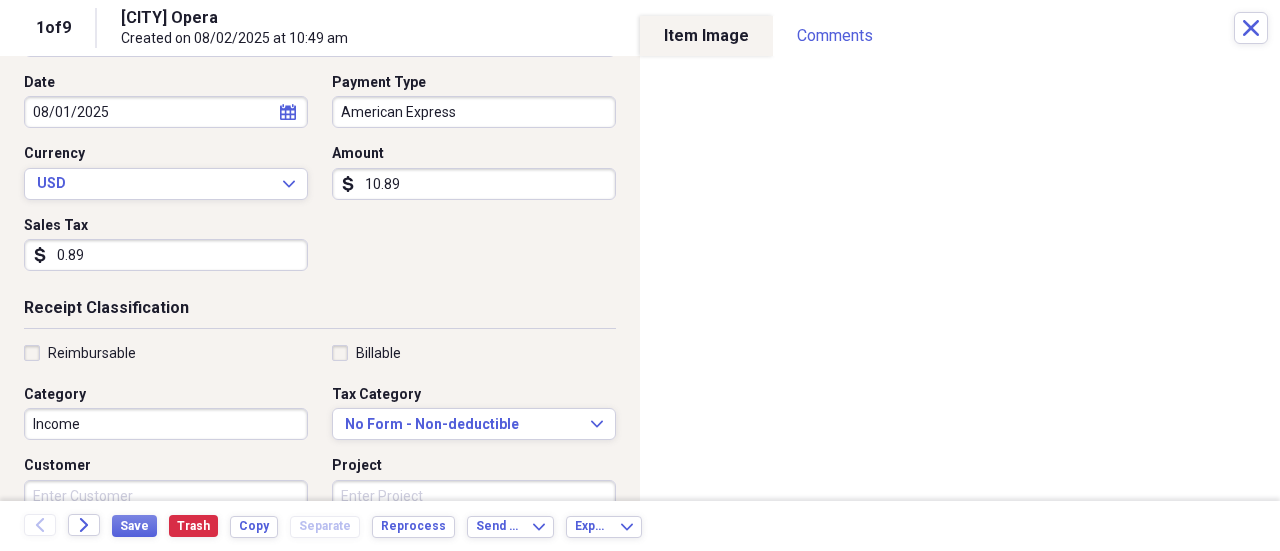 click on "Income" at bounding box center (166, 424) 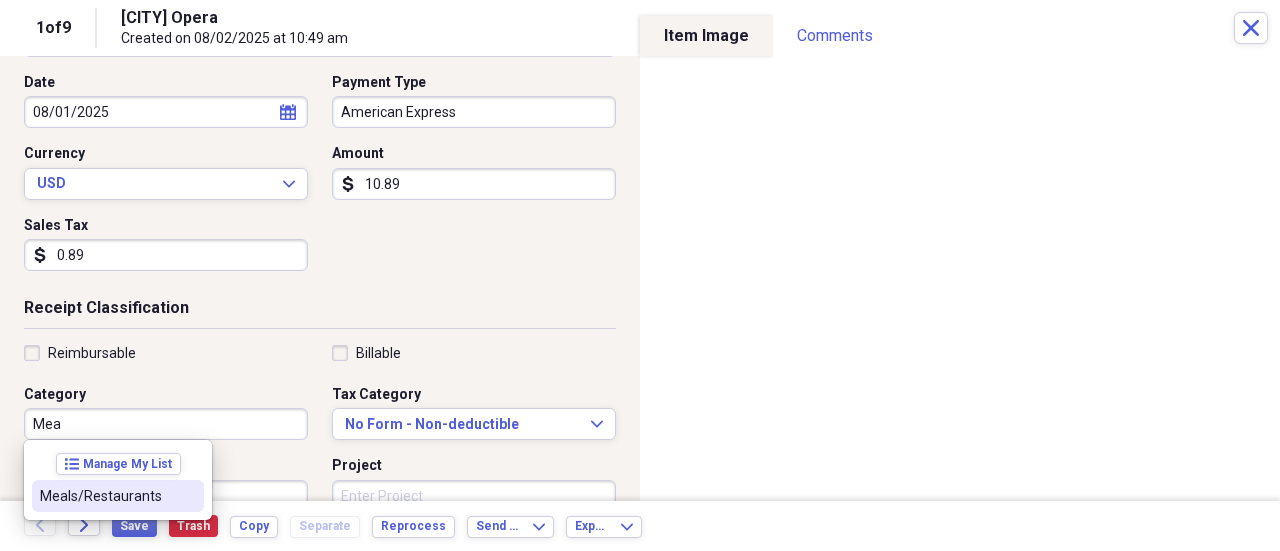 click on "Meals/Restaurants" at bounding box center (118, 496) 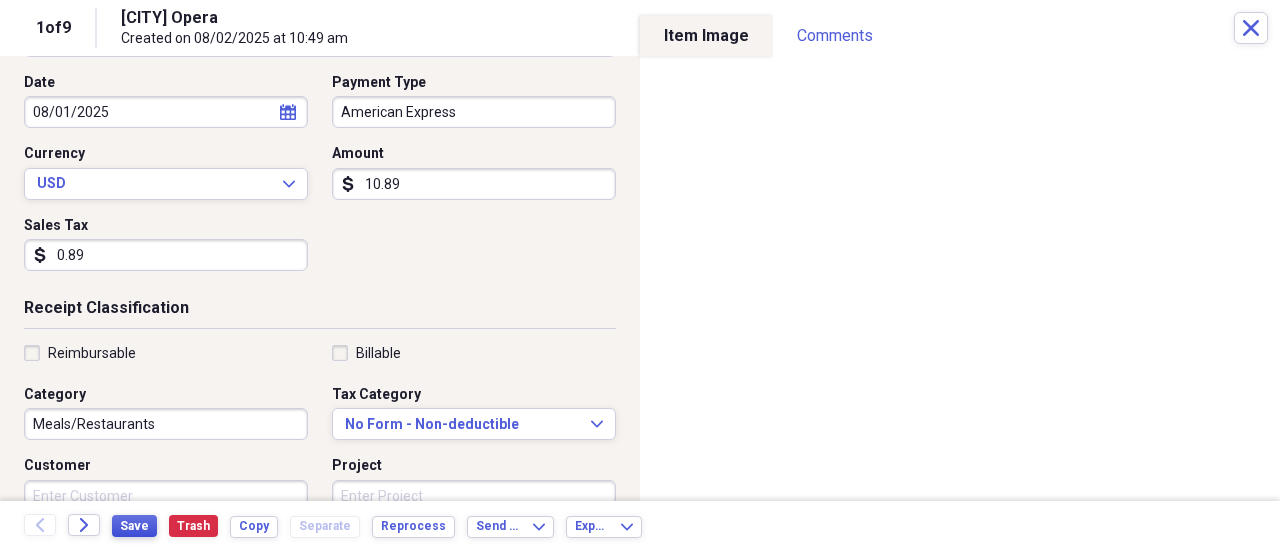 click on "Save" at bounding box center [134, 526] 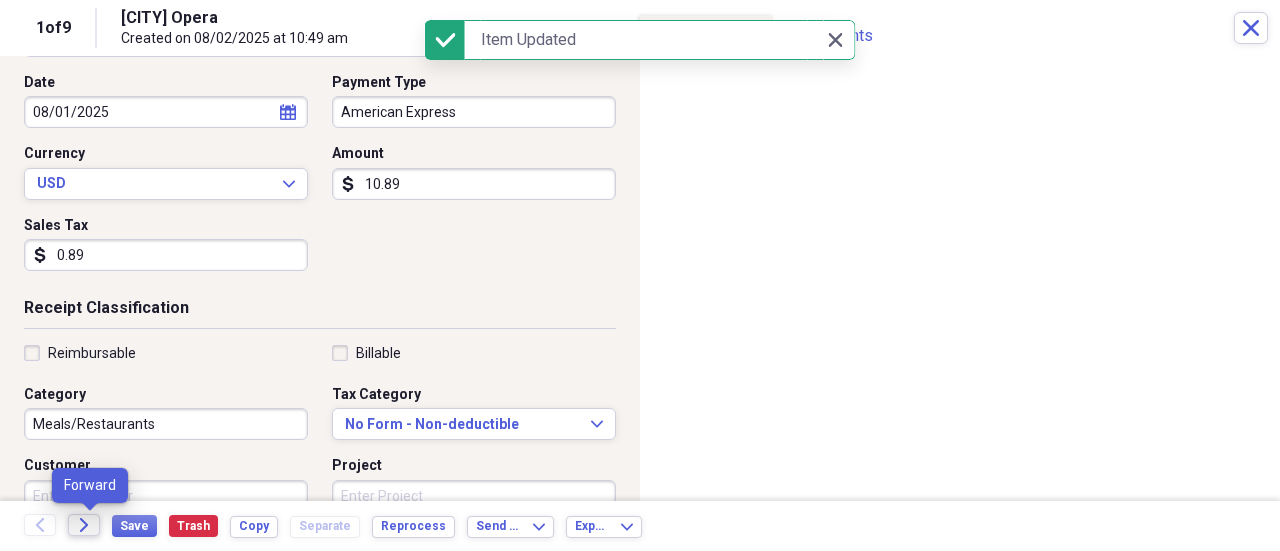 click on "Forward" 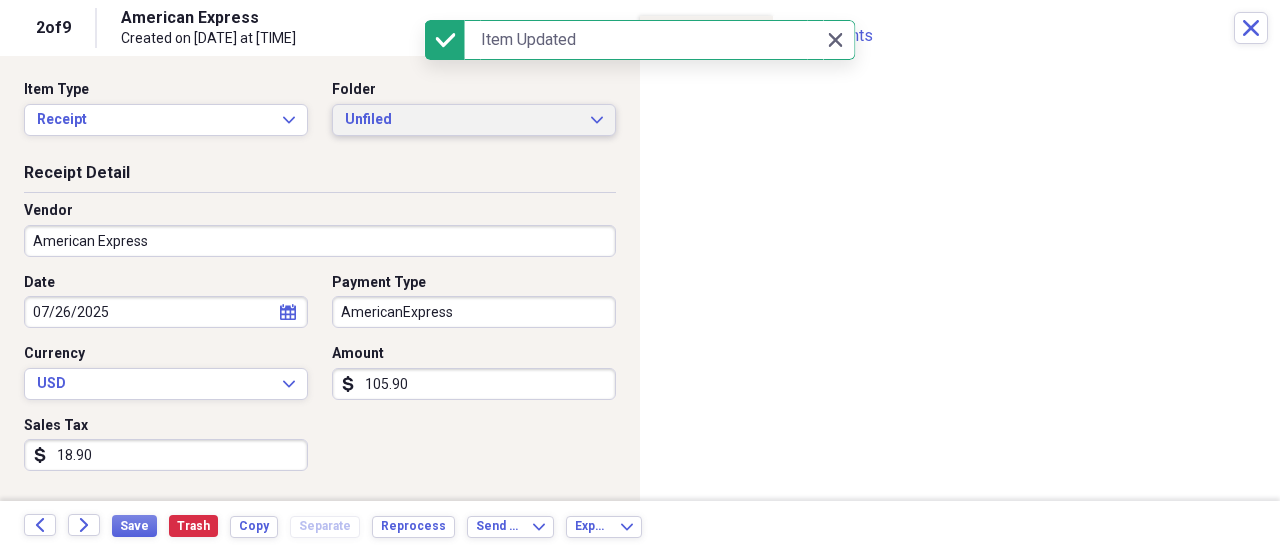 click on "Unfiled" at bounding box center [462, 120] 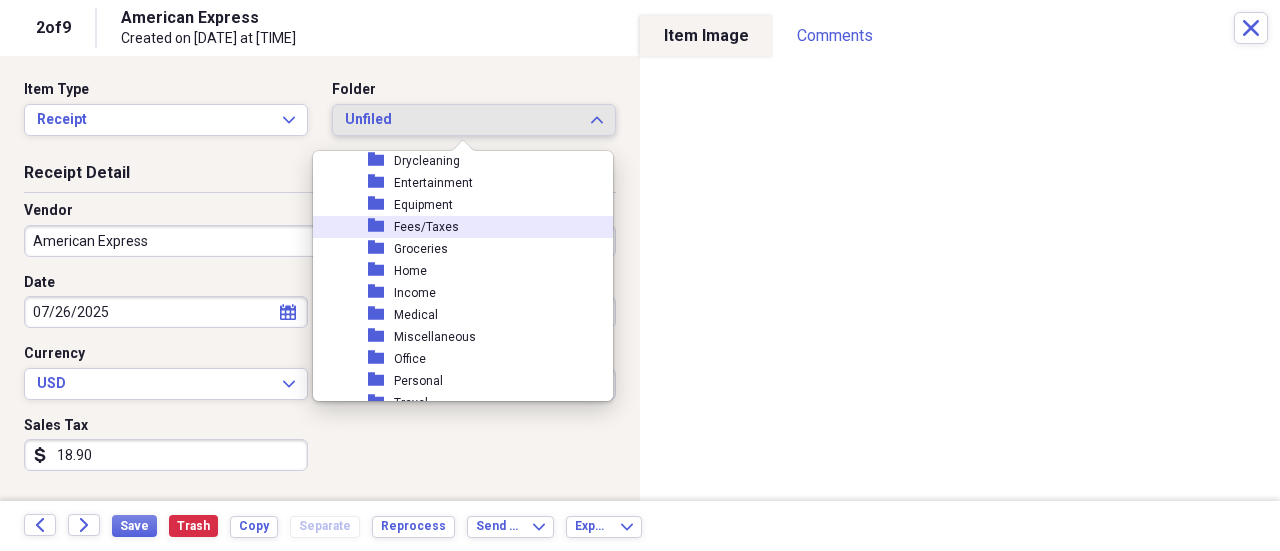 scroll, scrollTop: 400, scrollLeft: 0, axis: vertical 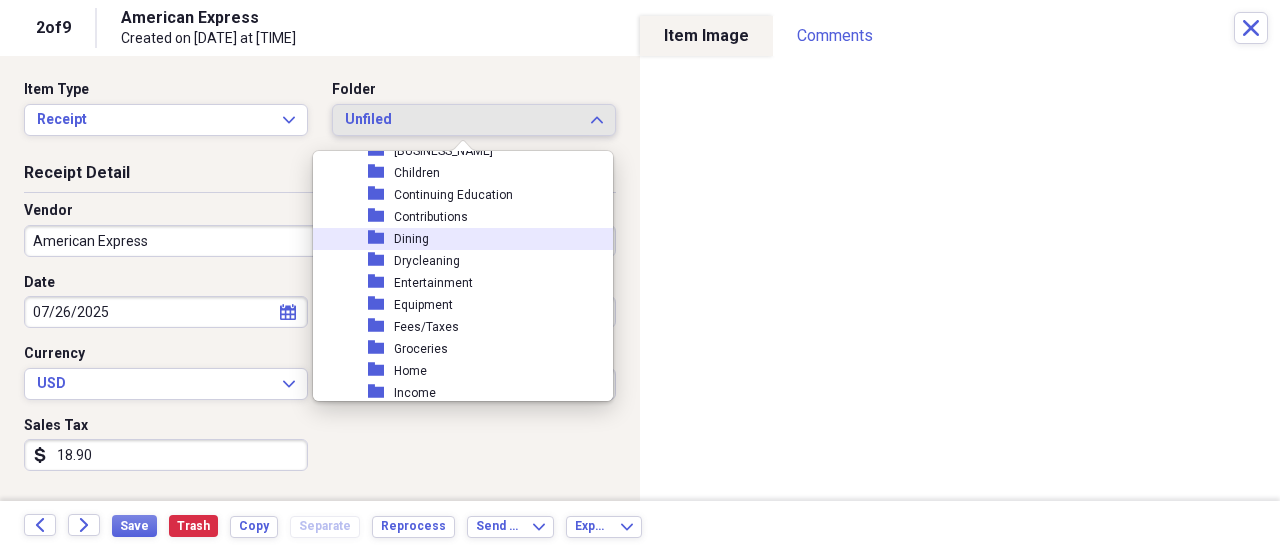click on "folder Dining" at bounding box center [455, 239] 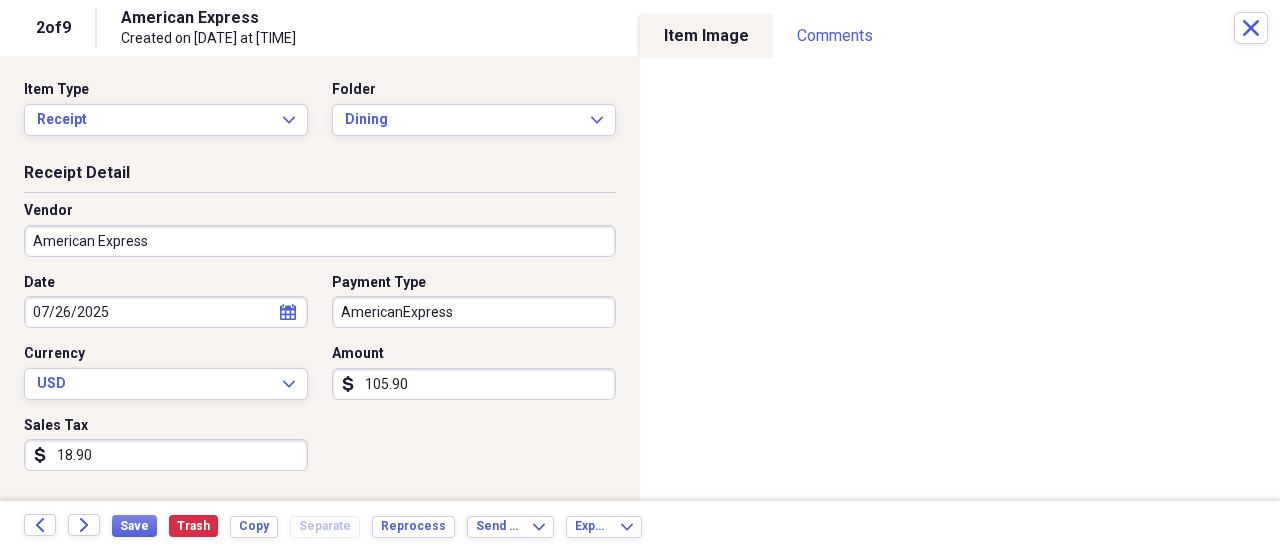 click on "Organize My Files 7 Collapse Unfiled Needs Review 7 Unfiled All Files Unfiled Unfiled Unfiled Saved Reports Collapse My Cabinet [FIRST]'s Cabinet Add Folder Expand Folder 2012 Receipts Add Folder Expand Folder 2013 Receipts Add Folder Expand Folder 2014 Receipts Add Folder Expand Folder 2015 Receipts Add Folder Expand Folder 2016 Receipts Add Folder Expand Folder 2017 Receipts Add Folder Expand Folder 2018 Receipts Add Folder Expand Folder 2019 Receipts Add Folder Expand Folder 2020 Receipts Add Folder Expand Folder 2021 Receipts Add Folder Expand Folder 2022 Receipts Add Folder Expand Folder 2023 Receipts Add Folder Expand Folder 2024 Receipts Add Folder Collapse Open Folder 2025 Receipts Add Folder Folder Auto Add Folder Folder Books, Scores, Music Add Folder Folder Children Add Folder Folder Continuing Education Add Folder Folder Contributions Add Folder Folder Dining Add Folder Folder Drycleaning Add Folder Folder Entertainment Add Folder Folder Equipment Add Folder Folder Fees/Taxes Add Folder Folder Home" at bounding box center [640, 275] 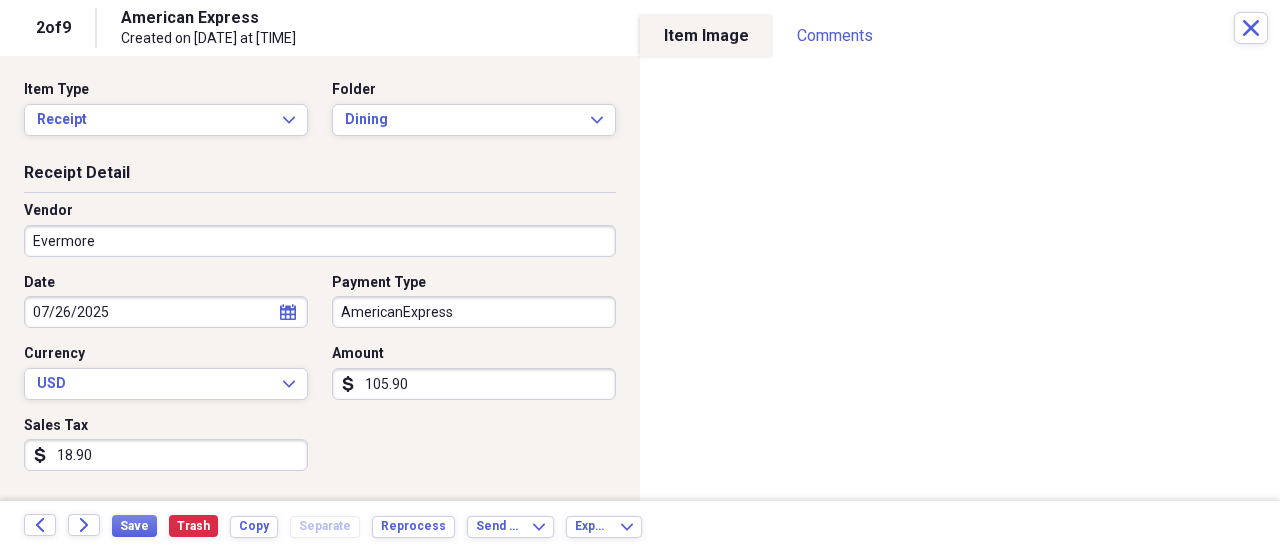 type on "Evermore" 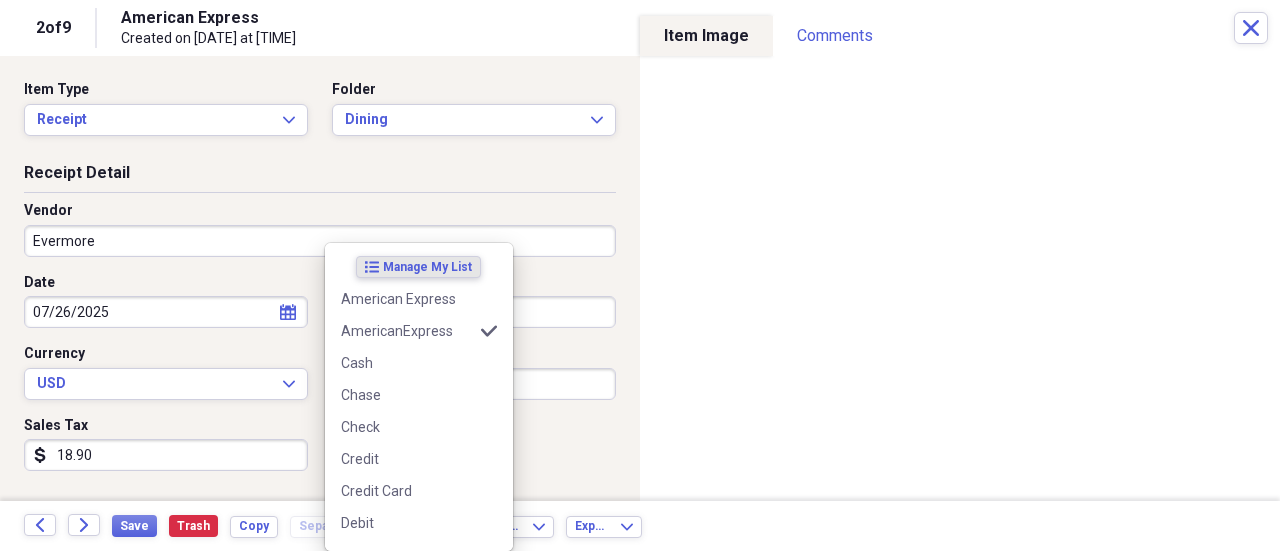 click on "Organize My Files 7 Collapse Unfiled Needs Review 7 Unfiled All Files Unfiled Unfiled Unfiled Saved Reports Collapse My Cabinet [FIRST]'s Cabinet Add Folder Expand Folder 2012 Receipts Add Folder Expand Folder 2013 Receipts Add Folder Expand Folder 2014 Receipts Add Folder Expand Folder 2015 Receipts Add Folder Expand Folder 2016 Receipts Add Folder Expand Folder 2017 Receipts Add Folder Expand Folder 2018 Receipts Add Folder Expand Folder 2019 Receipts Add Folder Expand Folder 2020 Receipts Add Folder Expand Folder 2021 Receipts Add Folder Expand Folder 2022 Receipts Add Folder Expand Folder 2023 Receipts Add Folder Expand Folder 2024 Receipts Add Folder Collapse Open Folder 2025 Receipts Add Folder Folder Auto Add Folder Folder Books, Scores, Music Add Folder Folder Children Add Folder Folder Continuing Education Add Folder Folder Contributions Add Folder Folder Dining Add Folder Folder Drycleaning Add Folder Folder Entertainment Add Folder Folder Equipment Add Folder Folder Fees/Taxes Add Folder Folder Home" at bounding box center (640, 275) 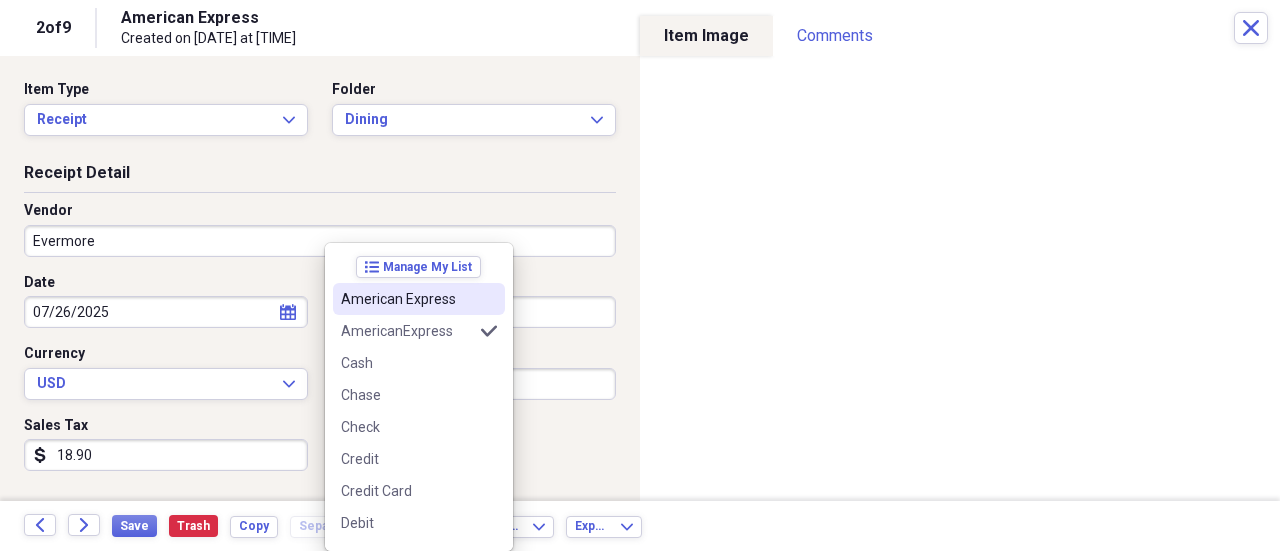 click on "American Express" at bounding box center [407, 299] 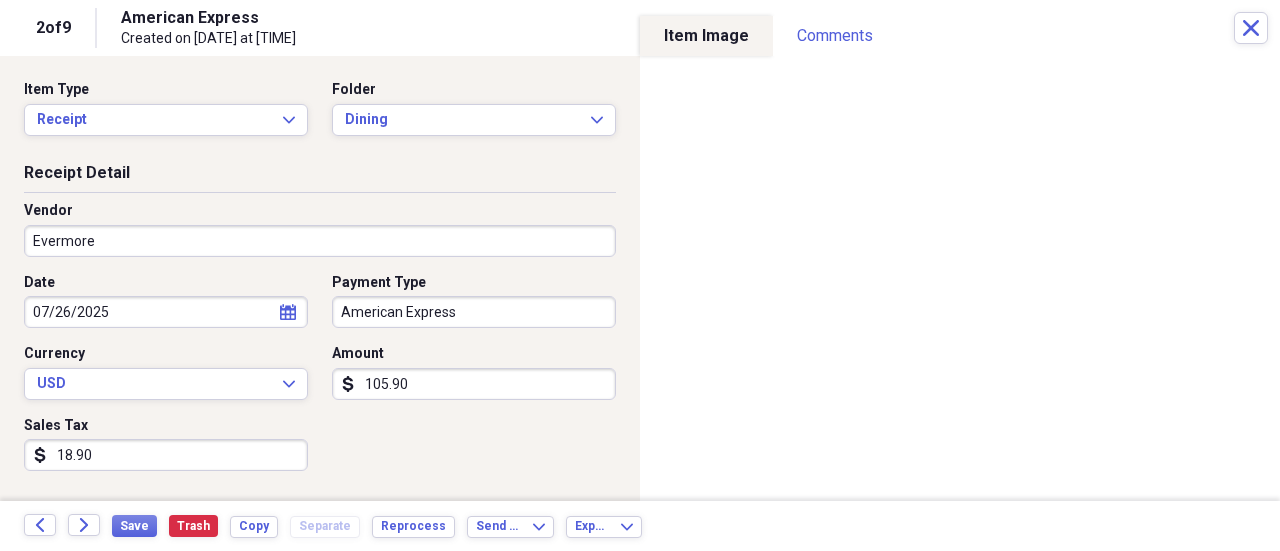 scroll, scrollTop: 300, scrollLeft: 0, axis: vertical 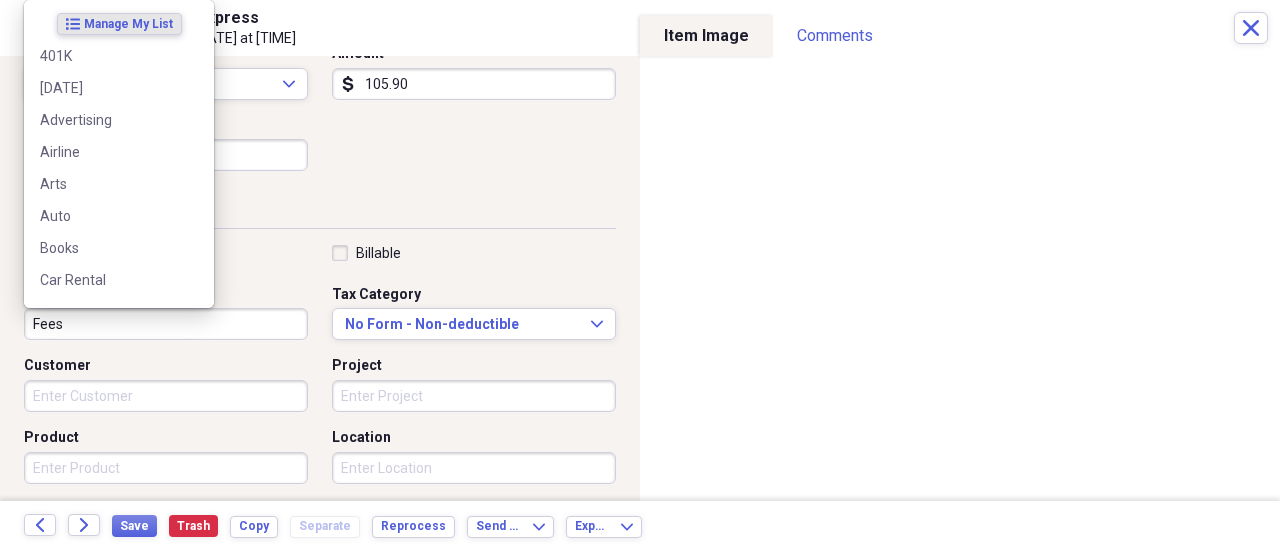 click on "Fees" at bounding box center [166, 324] 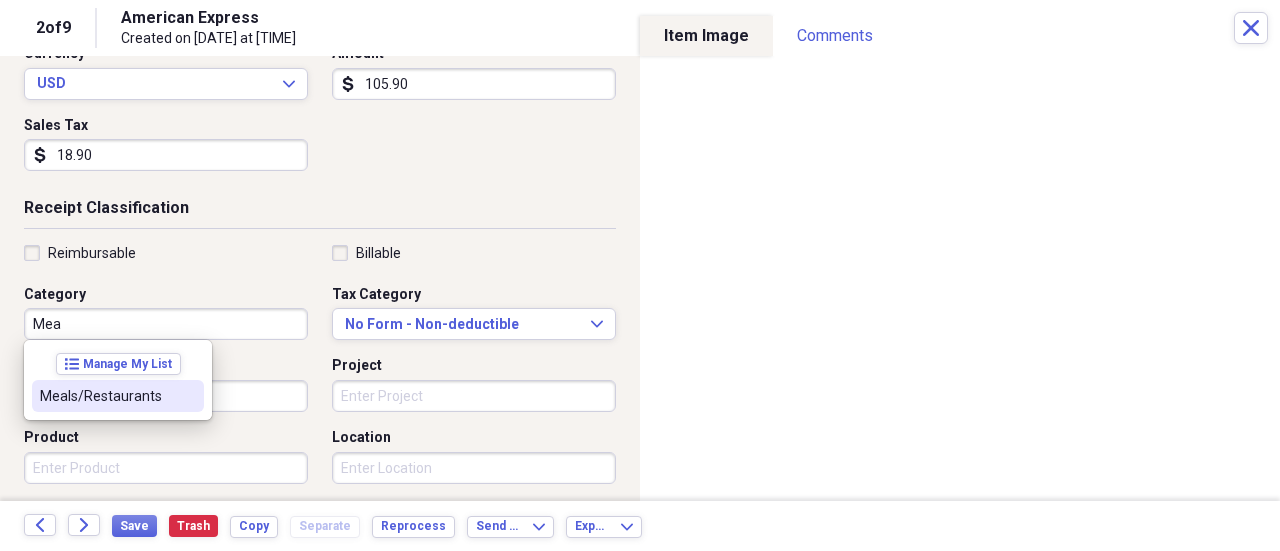 click on "Meals/Restaurants" at bounding box center [106, 396] 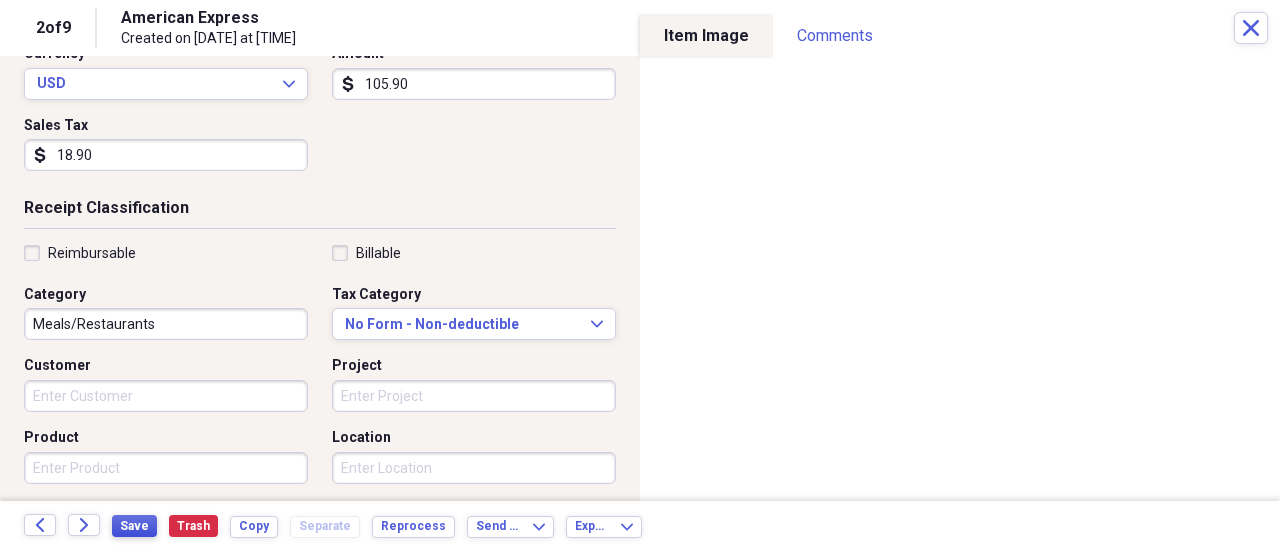 click on "Save" at bounding box center [134, 526] 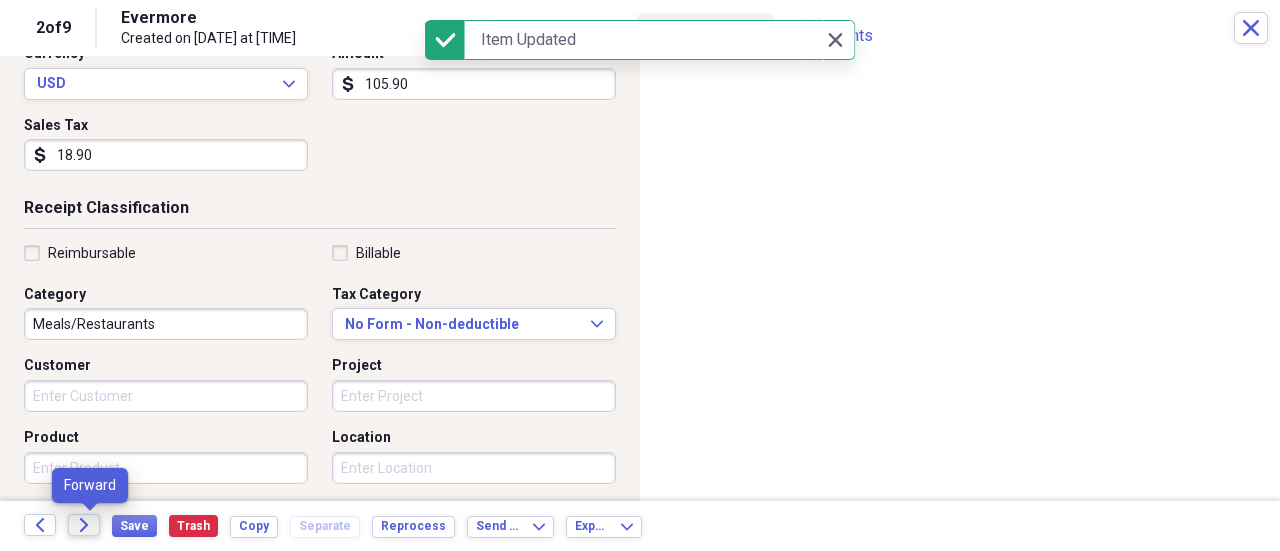 click on "Forward" 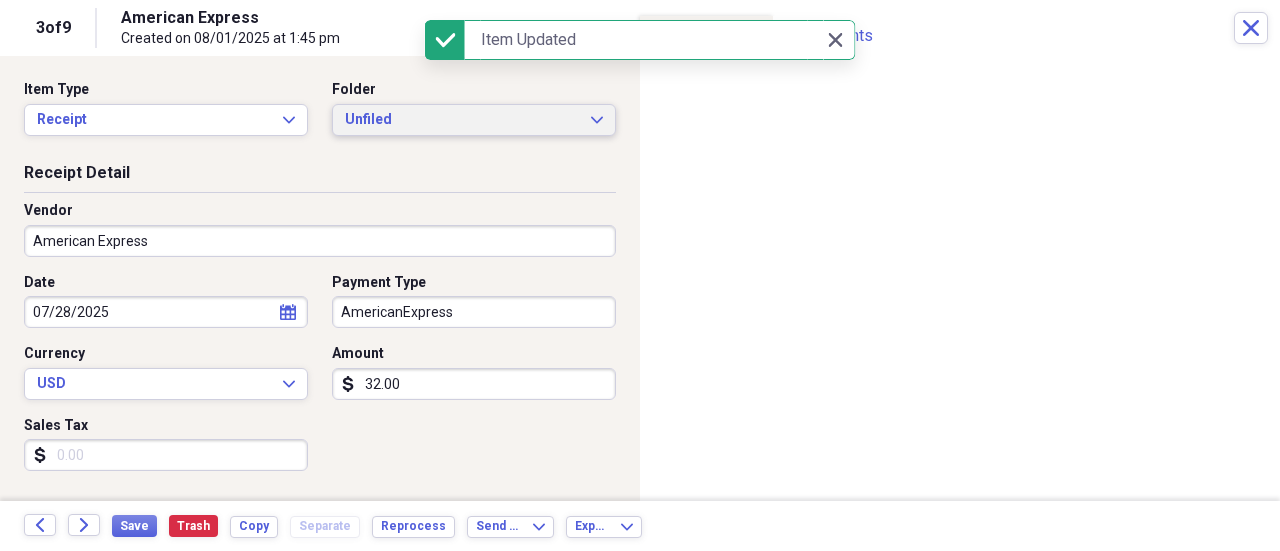 click on "Unfiled Expand" at bounding box center (474, 120) 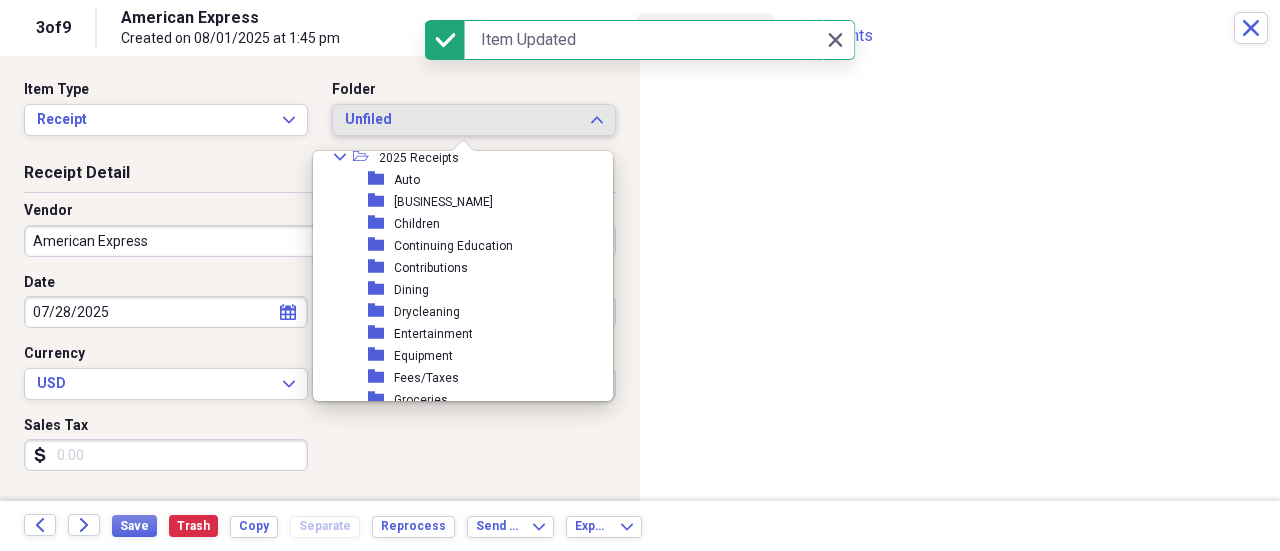 scroll, scrollTop: 400, scrollLeft: 0, axis: vertical 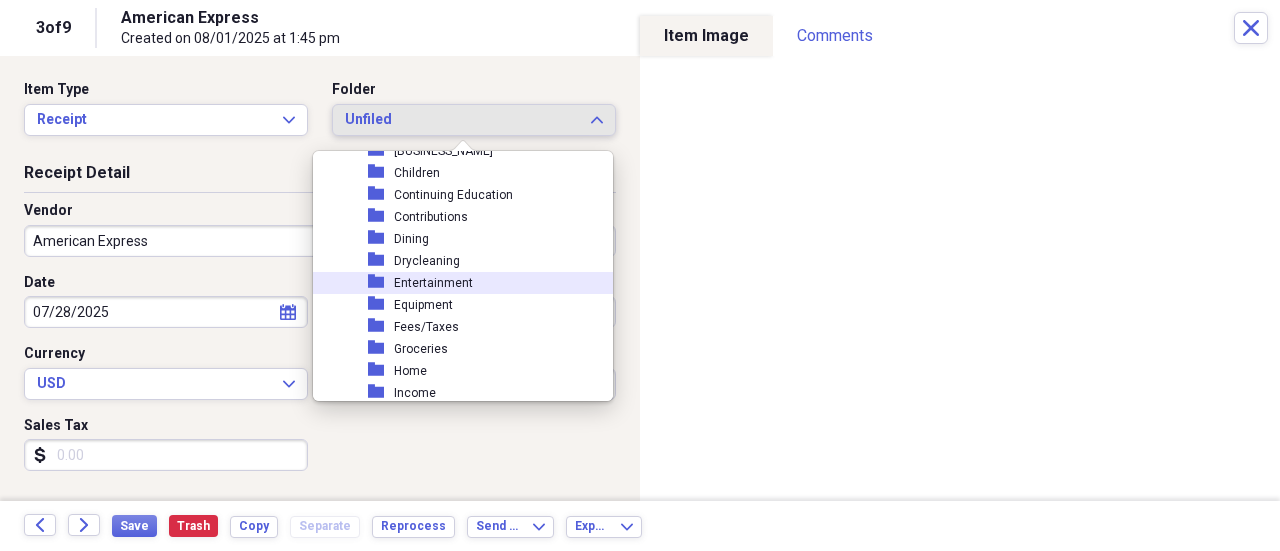 click on "folder Entertainment" at bounding box center [455, 283] 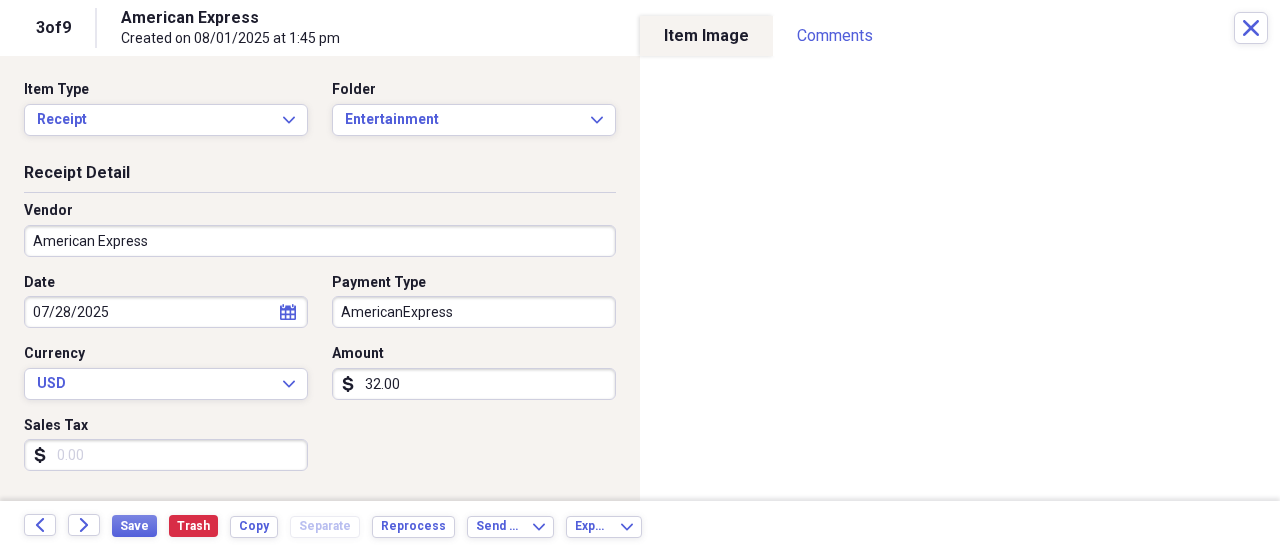 click on "[SERVICE] [MY] [KELLY'S] [ADD] [FOLDER] [BOOKS], [SCORES], [MUSIC] [ADD] [FOLDER] [CHILDREN] [ADD] [FOLDER] [CONTINUING] [EDUCATION] [ADD] [FOLDER] [CONTRIBUTIONS] [ADD] [FOLDER] [DINING] [ADD] [FOLDER] [DRYCLEANING] [ADD] [FOLDER] [ENTERTAINMENT] [ADD] [FOLDER] [EQUIPMENT] [ADD] [FOLDER] [FEES/TAXES] [ADD] [FOLDER] [HOME]" at bounding box center [640, 275] 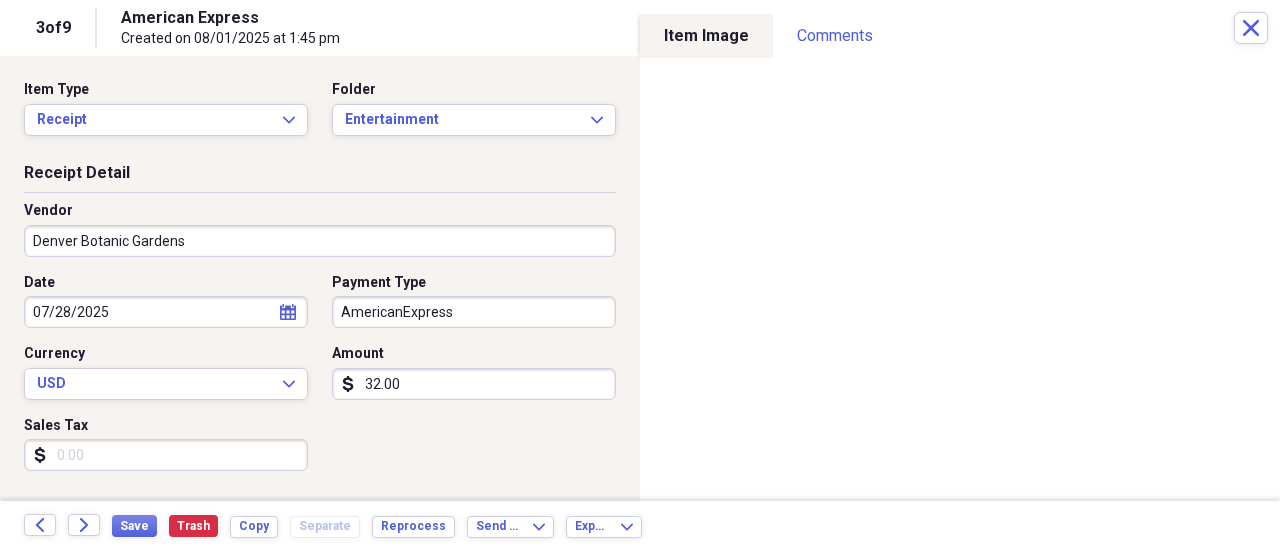 type on "Denver Botanic Gardens" 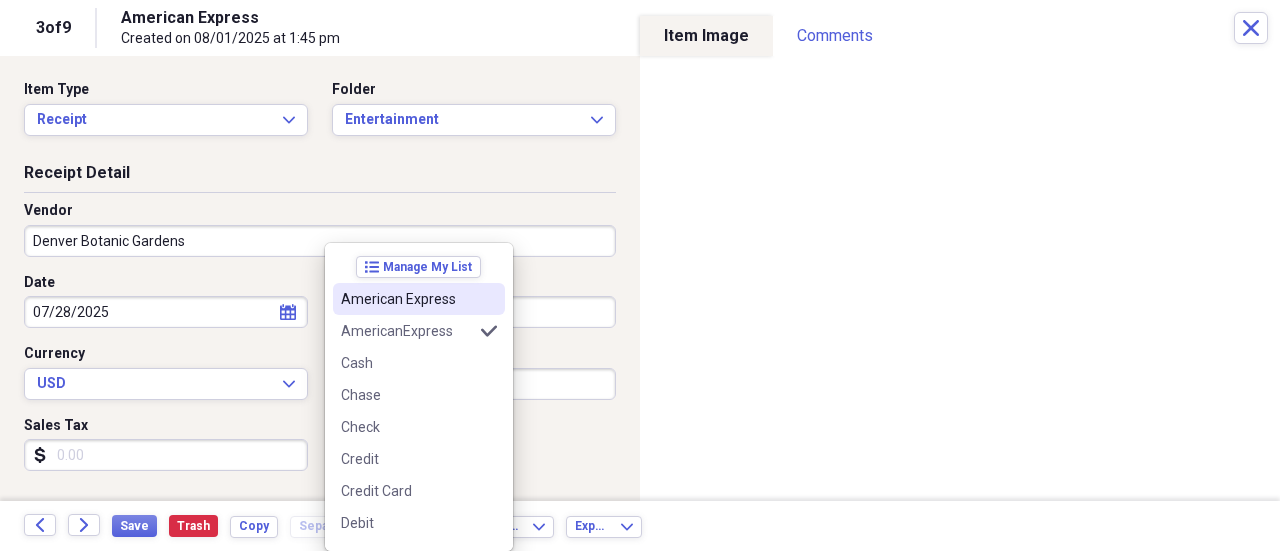 click on "American Express" at bounding box center (407, 299) 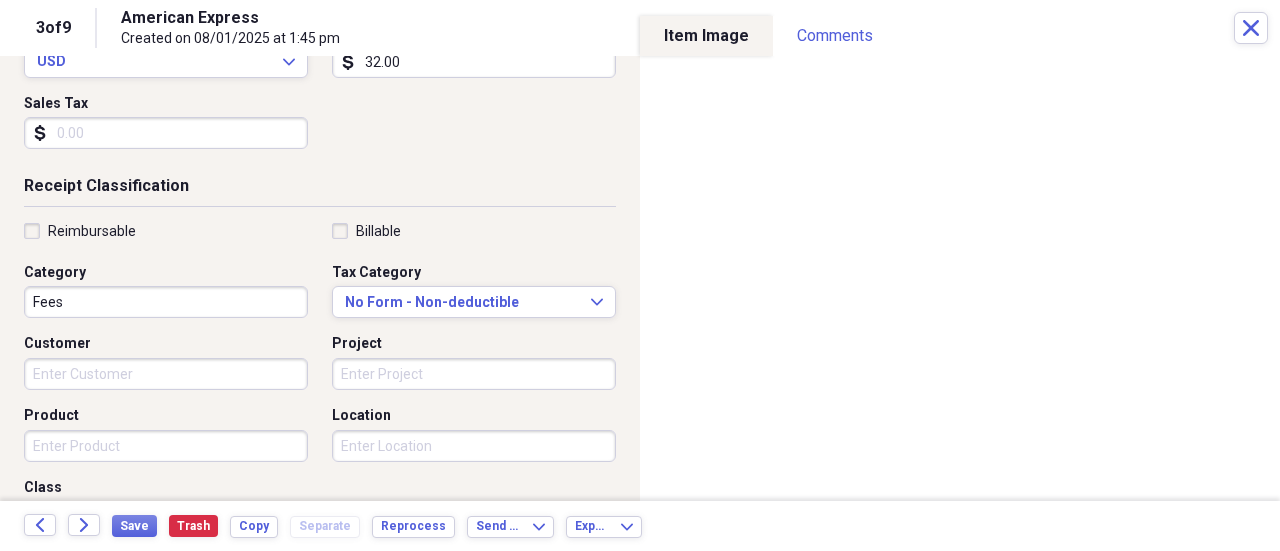 scroll, scrollTop: 400, scrollLeft: 0, axis: vertical 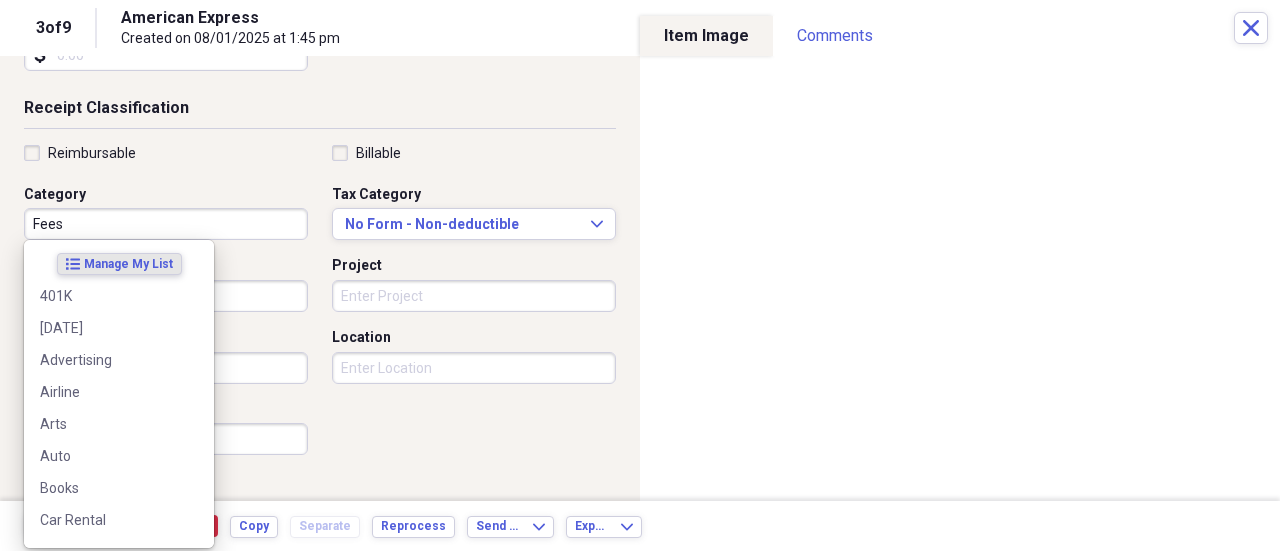 click on "Fees" at bounding box center (166, 224) 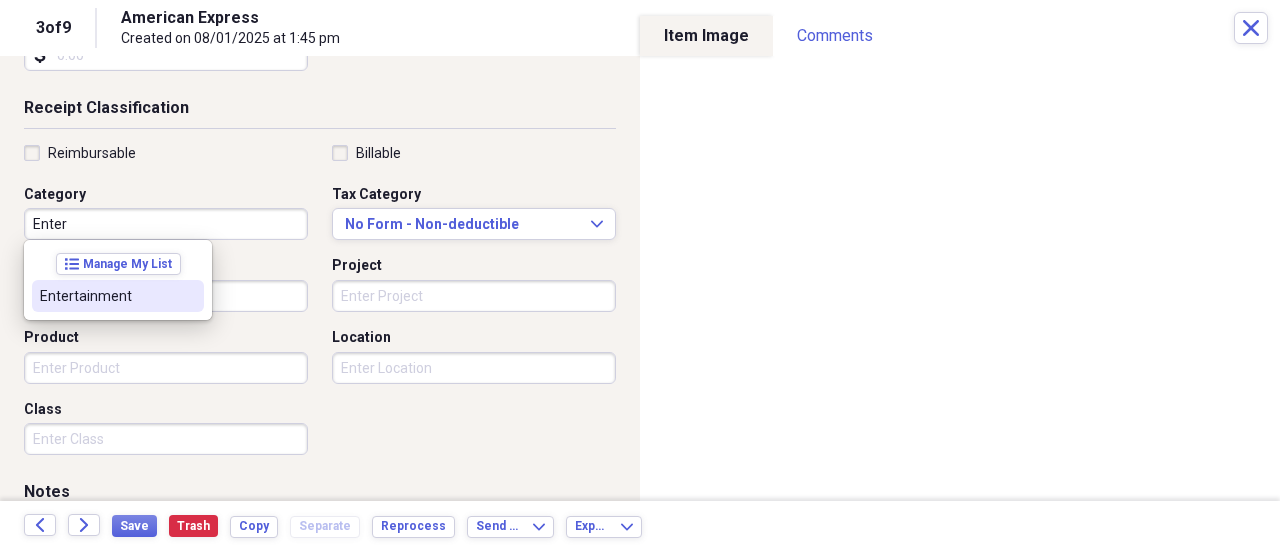 click on "Entertainment" at bounding box center [106, 296] 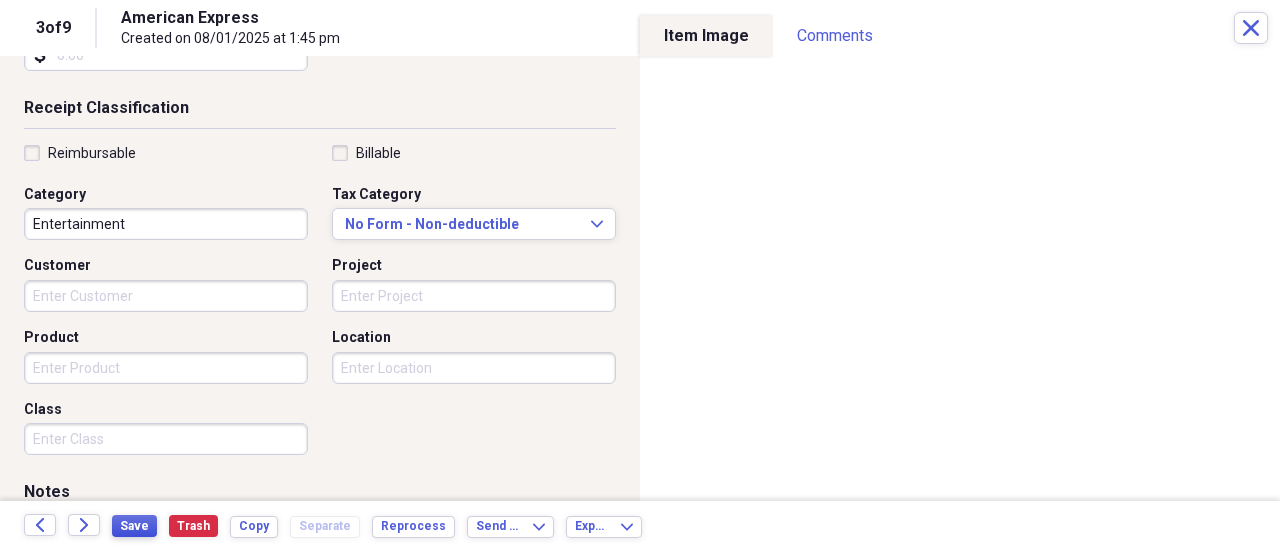 click on "Save" at bounding box center [134, 526] 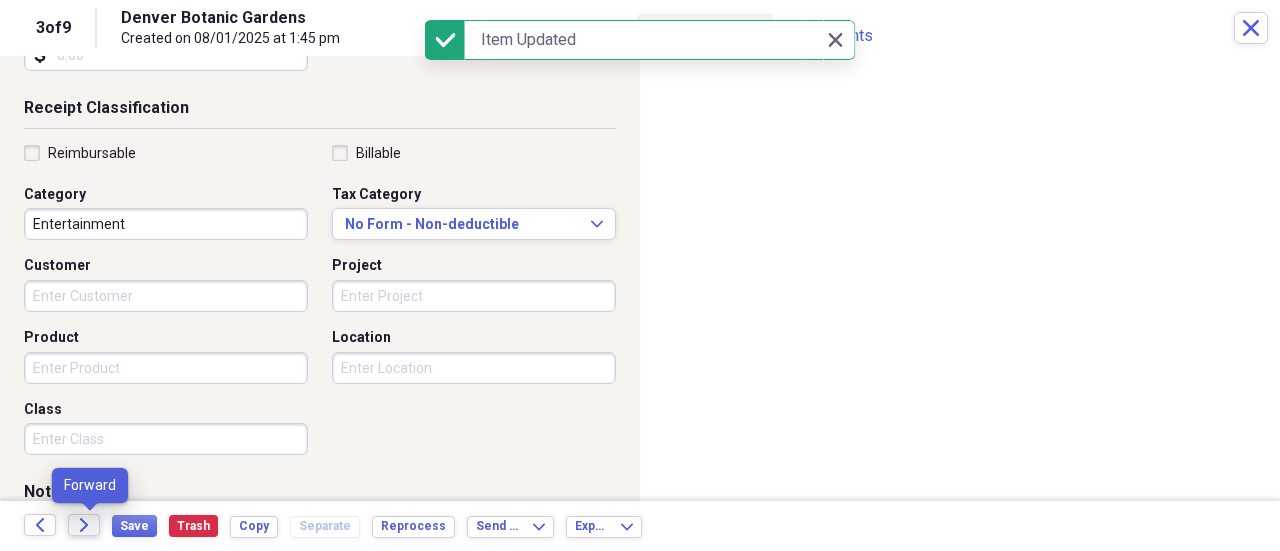 click on "Forward" at bounding box center (84, 525) 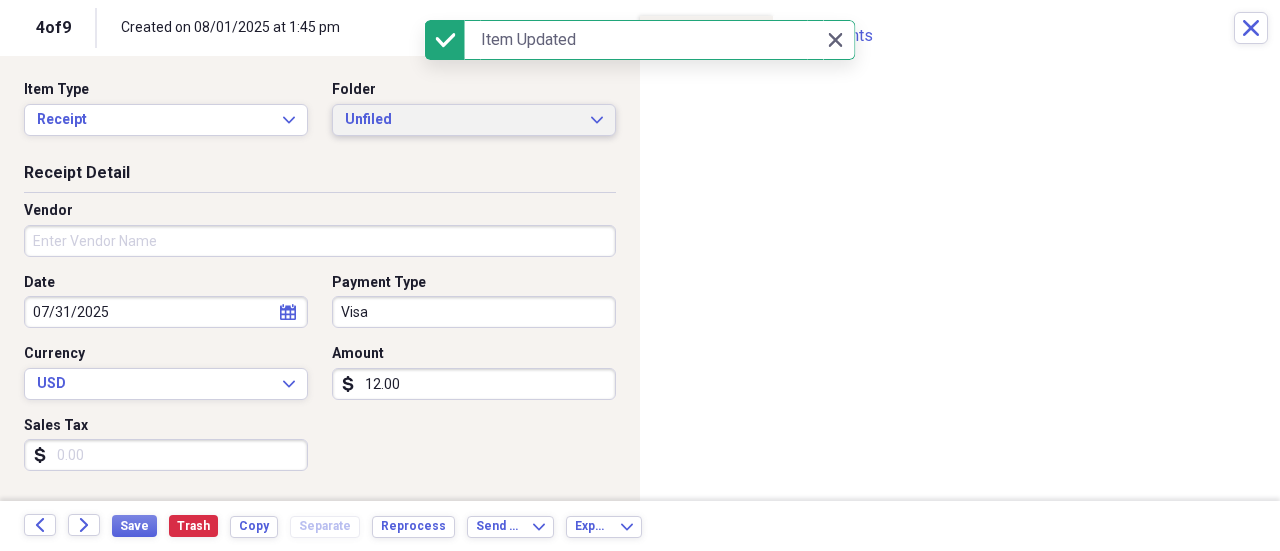click on "Unfiled" at bounding box center [462, 120] 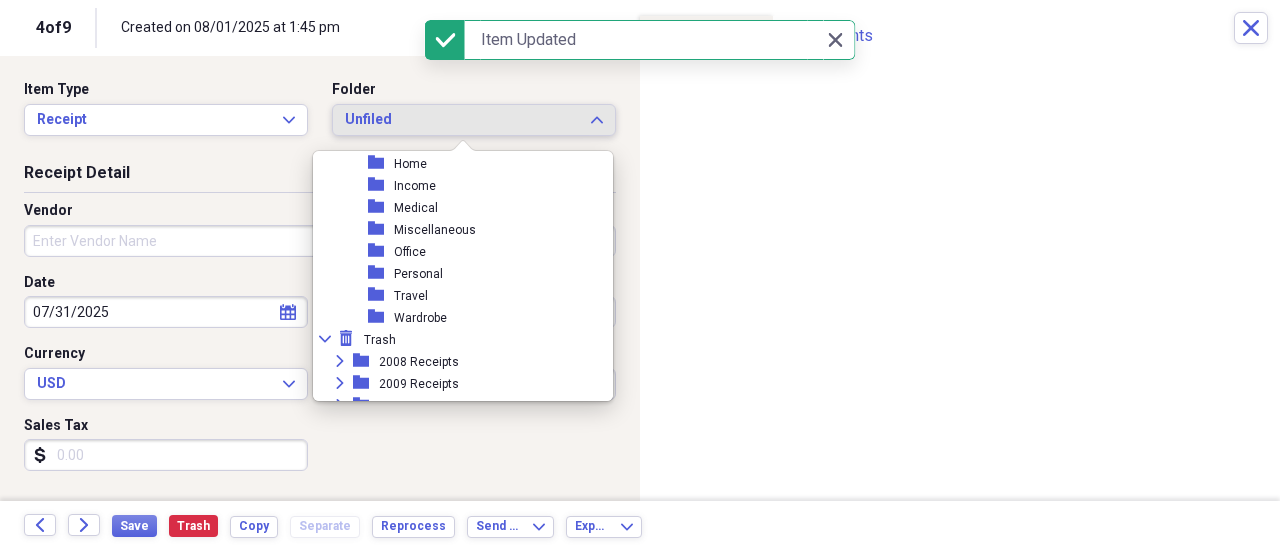 scroll, scrollTop: 645, scrollLeft: 0, axis: vertical 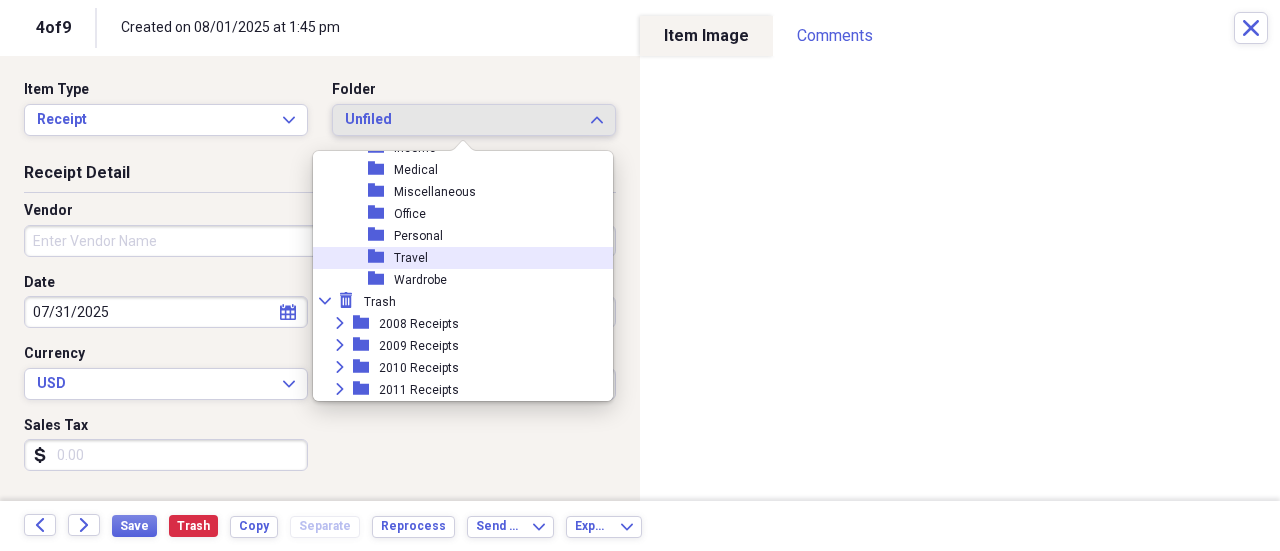 click on "folder Travel" at bounding box center [455, 258] 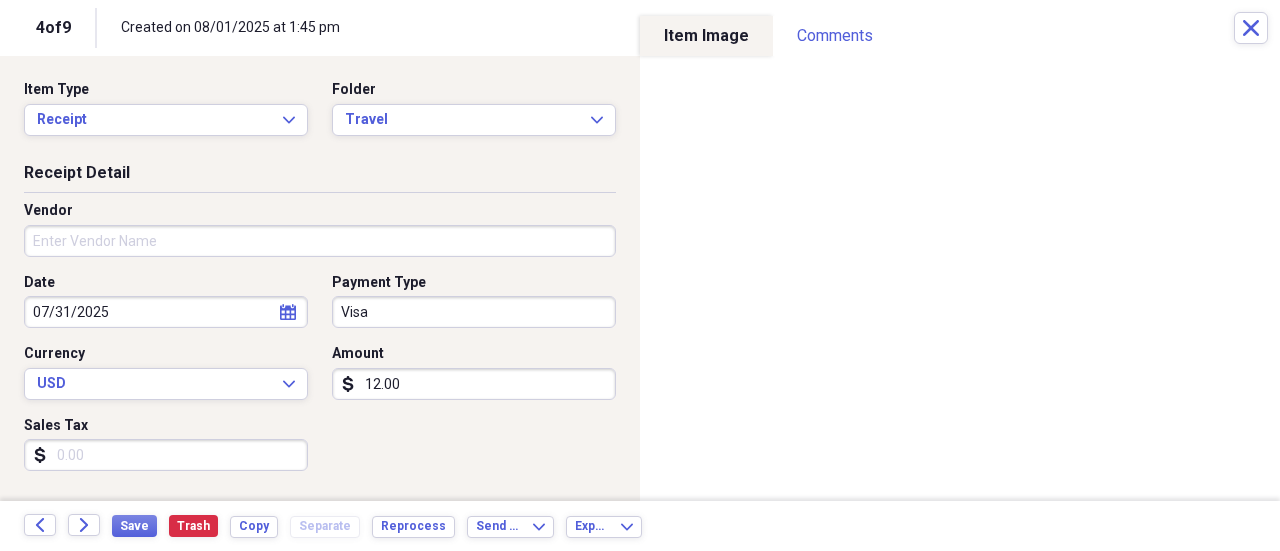 click on "Vendor" at bounding box center [320, 241] 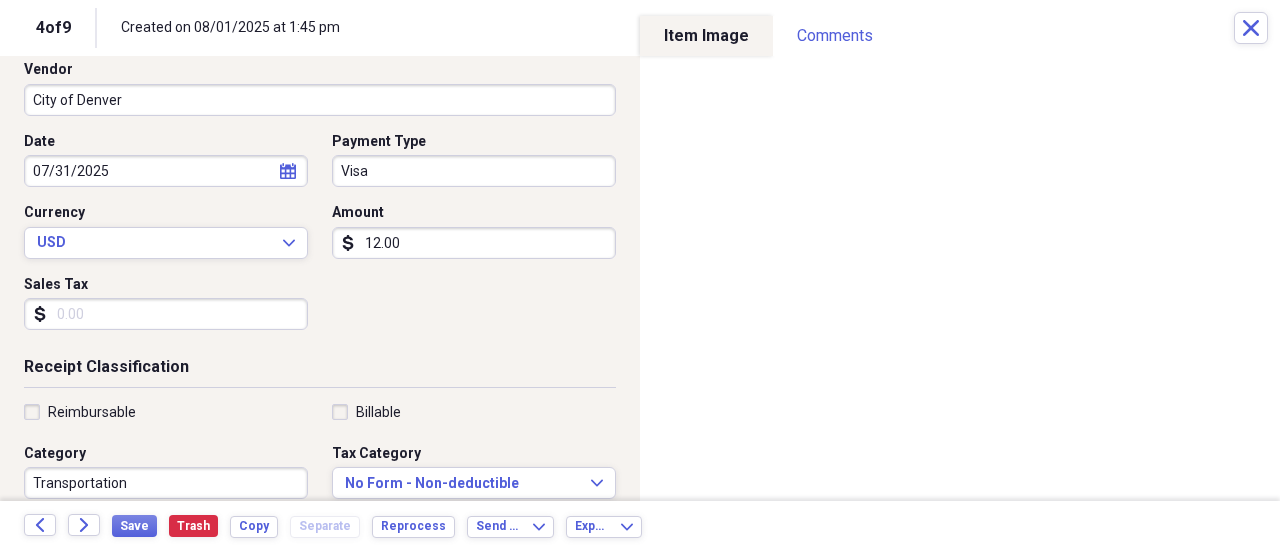 scroll, scrollTop: 200, scrollLeft: 0, axis: vertical 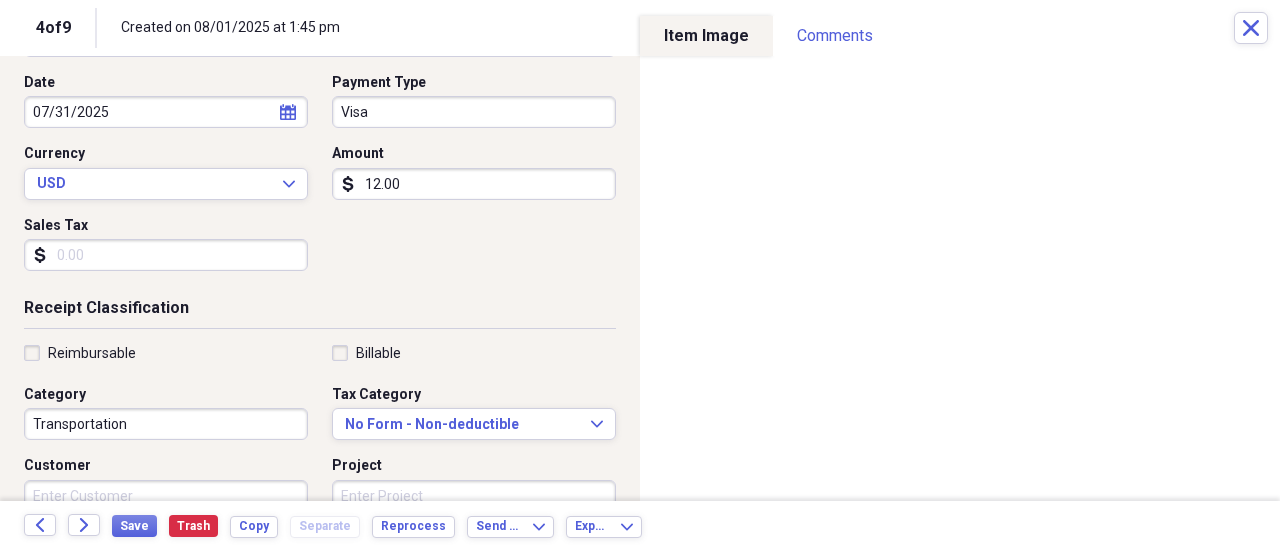 type on "City of Denver" 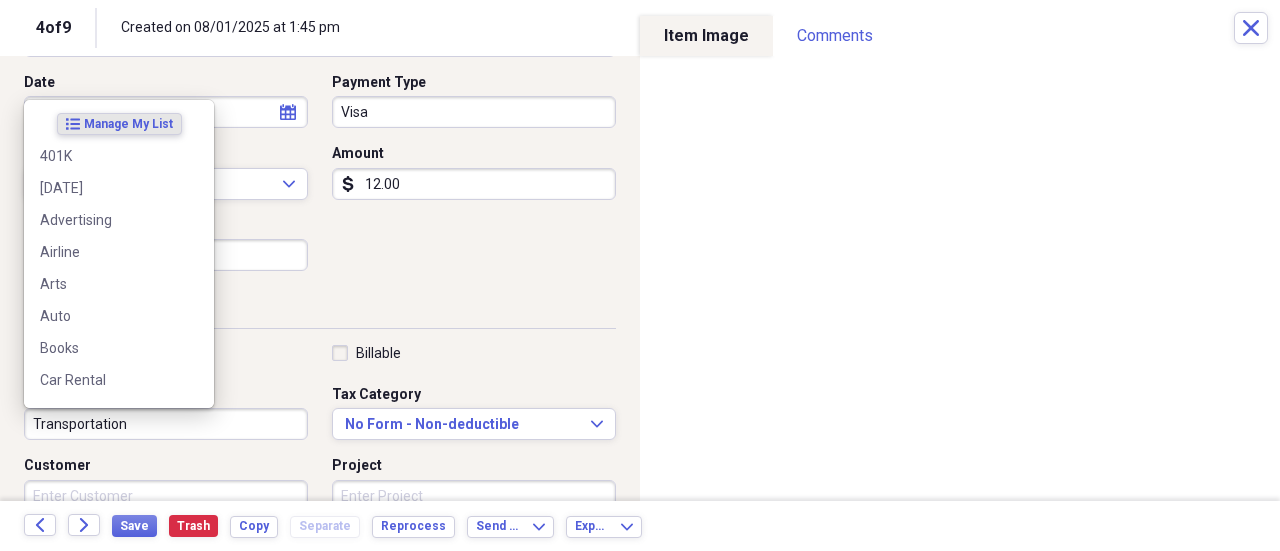 click on "Transportation" at bounding box center [166, 424] 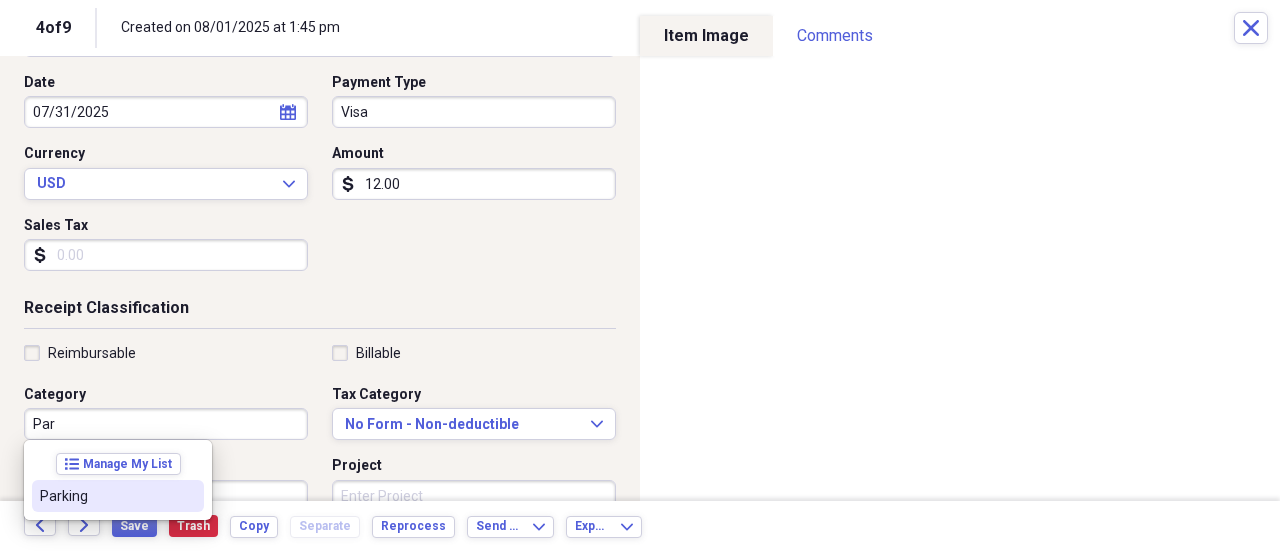click at bounding box center (188, 496) 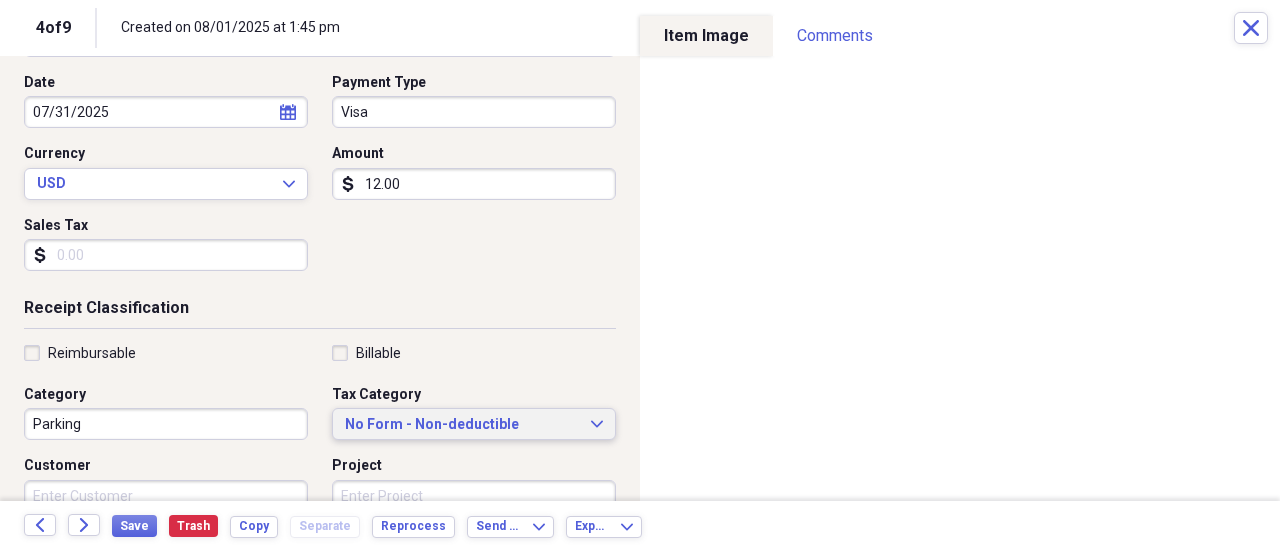 click on "No Form - Non-deductible" at bounding box center (462, 425) 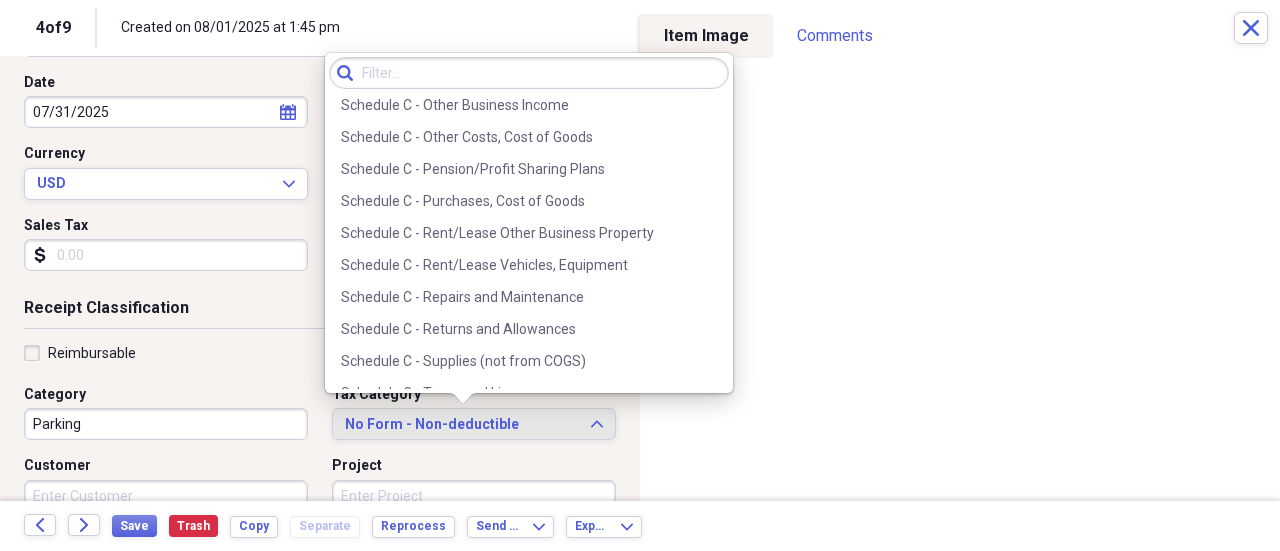 scroll, scrollTop: 4200, scrollLeft: 0, axis: vertical 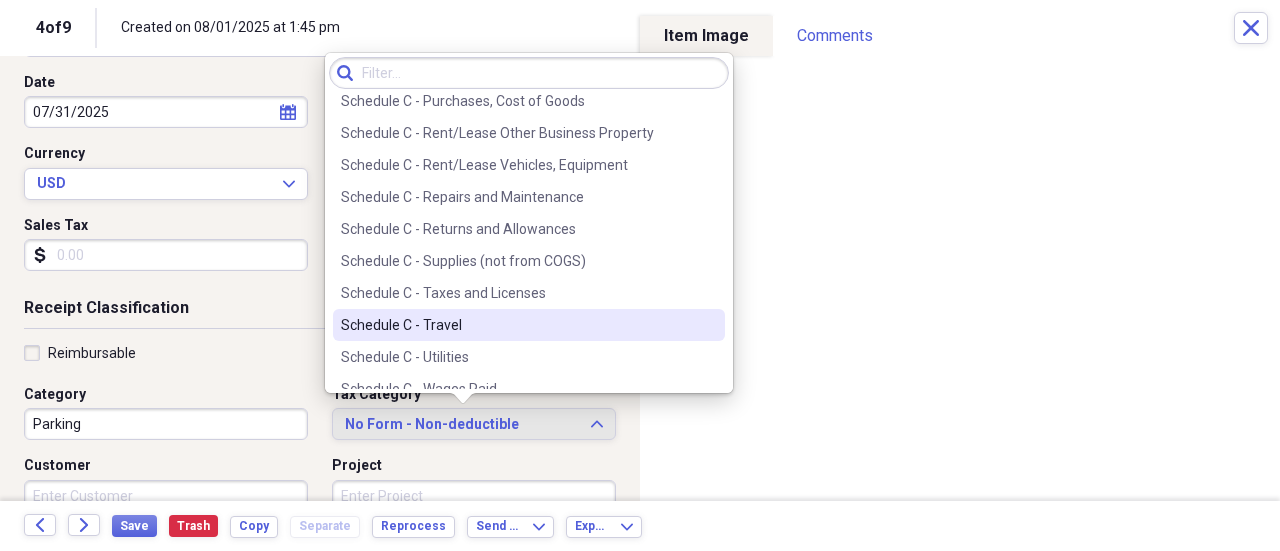 click on "Schedule C - Travel" at bounding box center (517, 325) 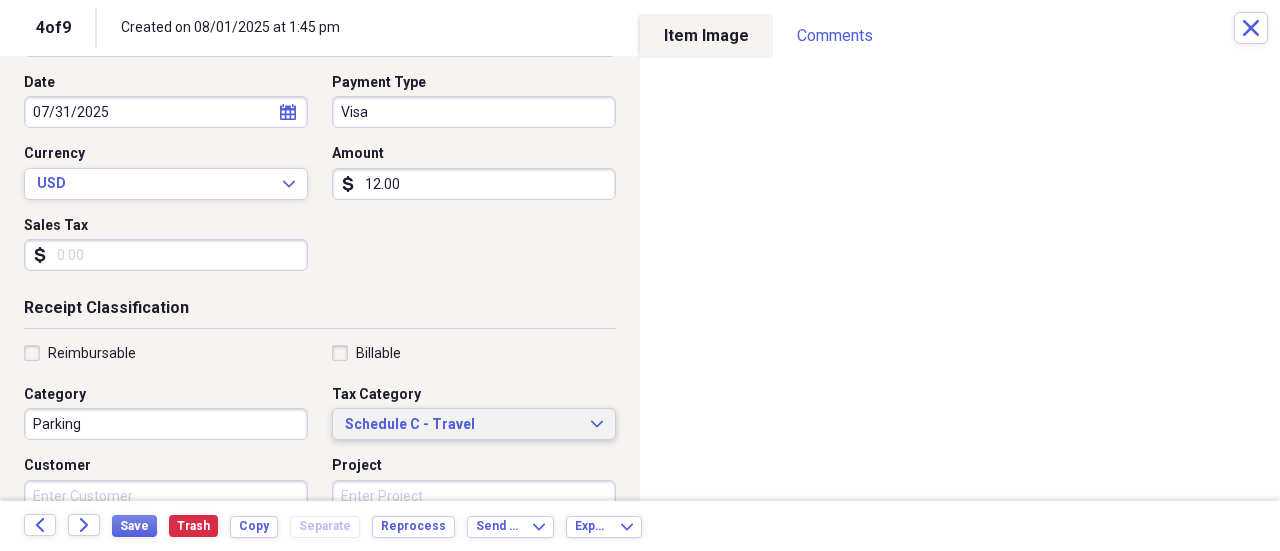 scroll, scrollTop: 0, scrollLeft: 0, axis: both 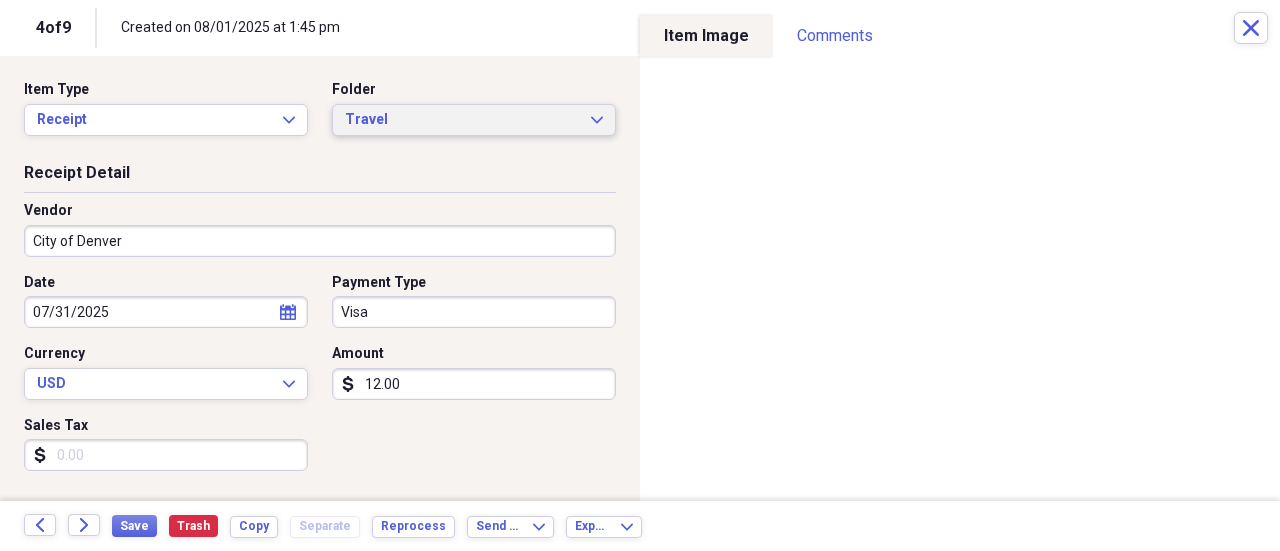 click on "Travel" at bounding box center (462, 120) 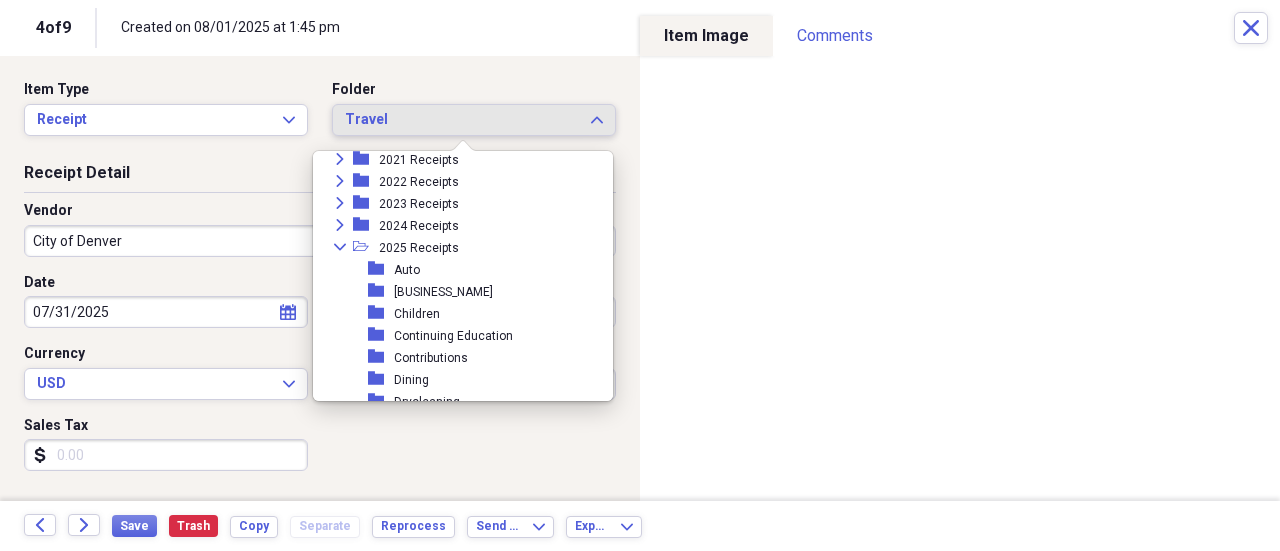 scroll, scrollTop: 227, scrollLeft: 0, axis: vertical 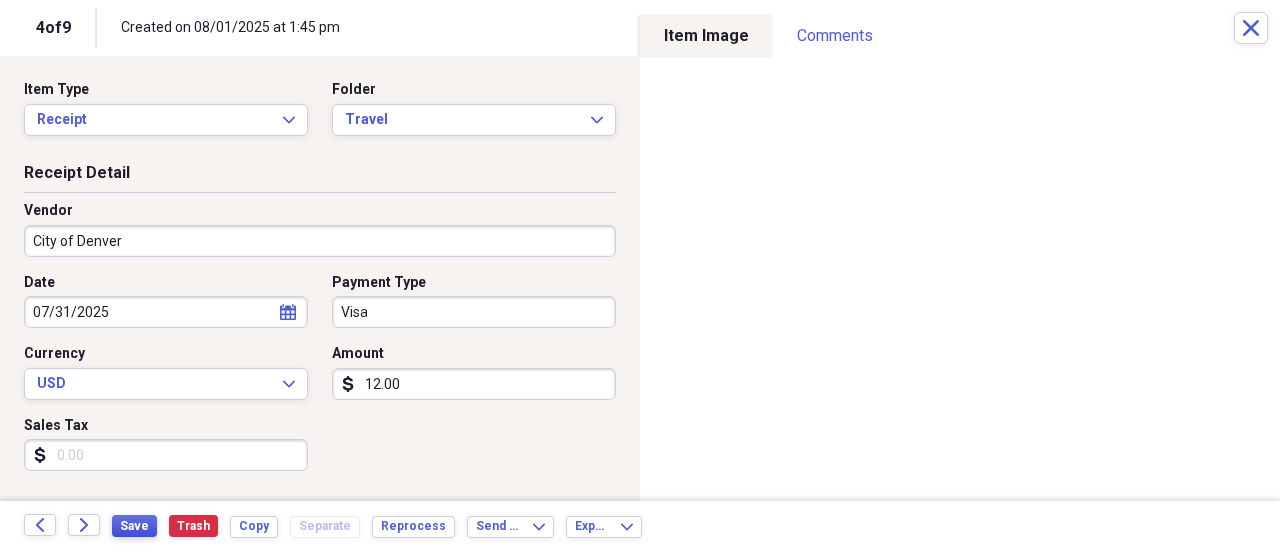 click on "Save" at bounding box center [134, 526] 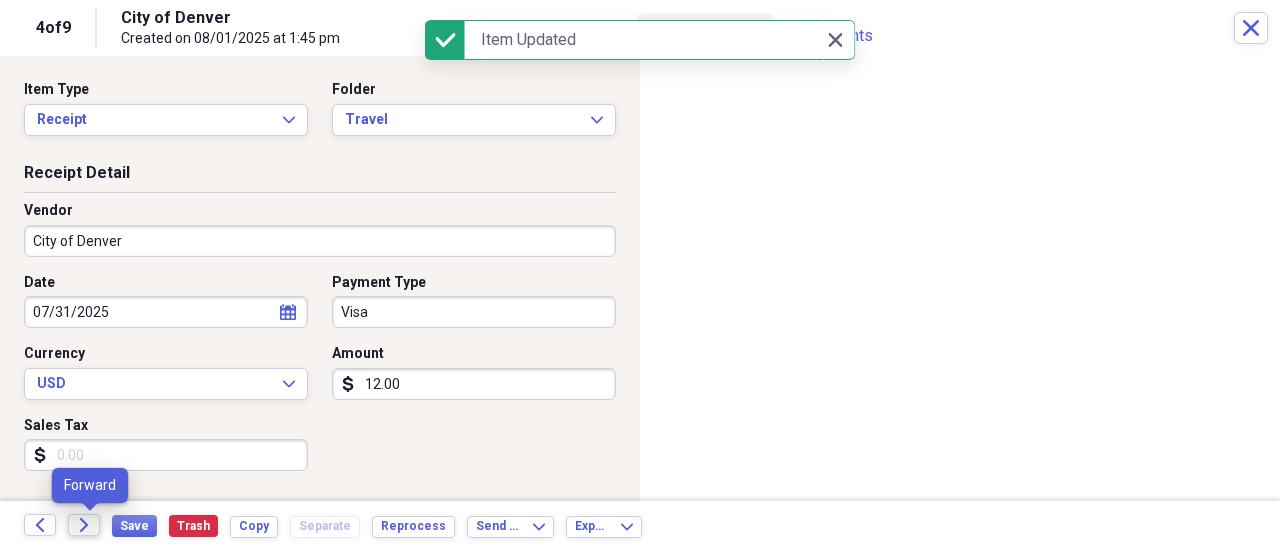 click on "Forward" 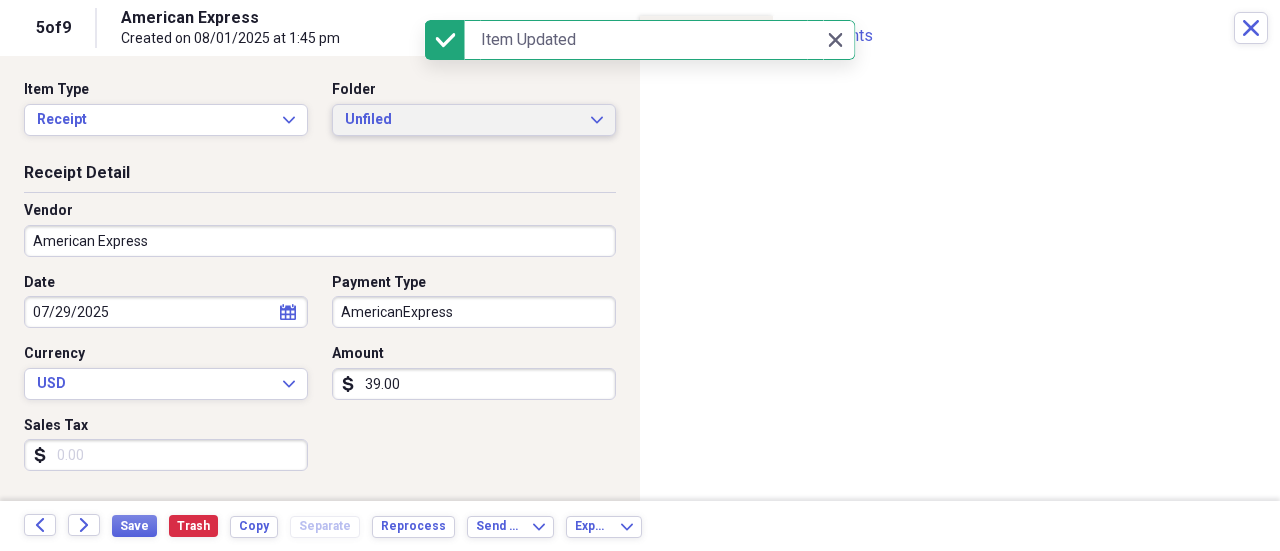 click on "Unfiled" at bounding box center [462, 120] 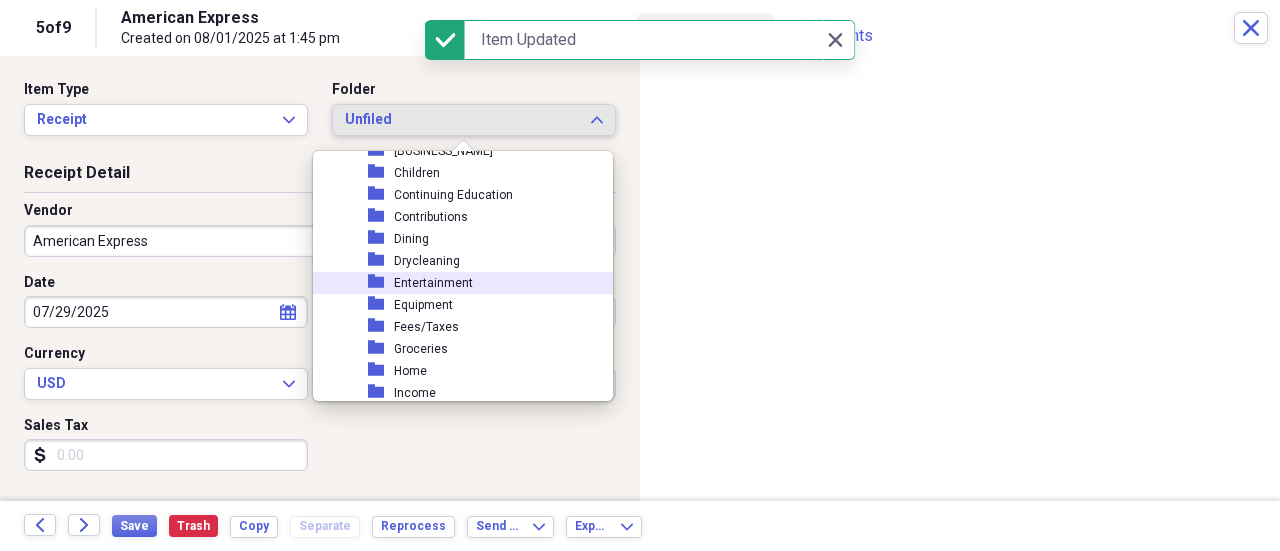 scroll, scrollTop: 600, scrollLeft: 0, axis: vertical 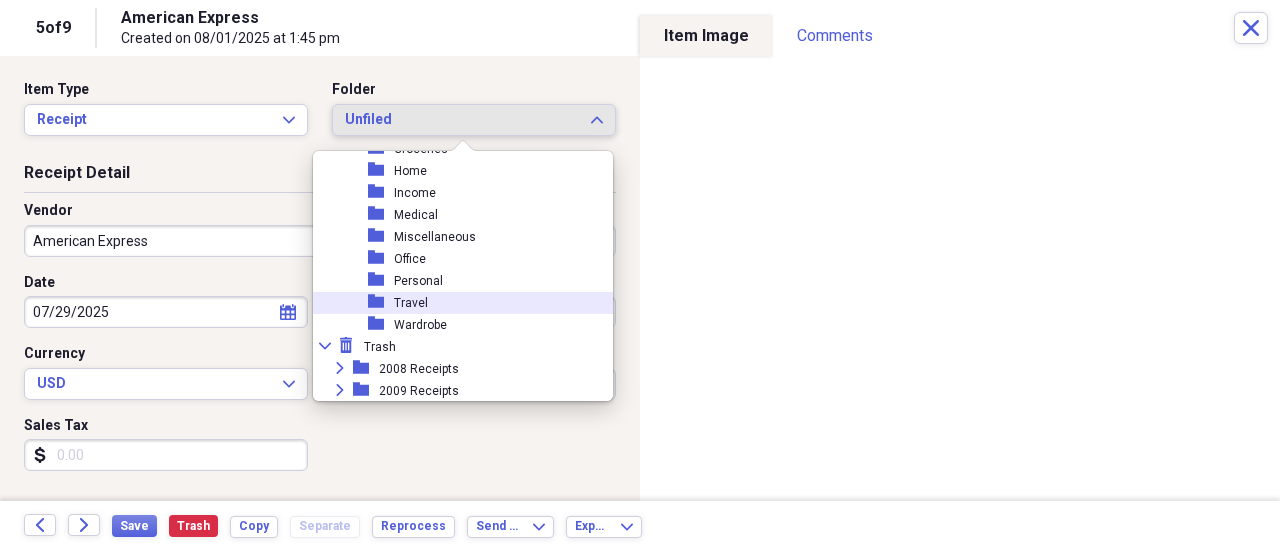 click on "Travel" at bounding box center [411, 303] 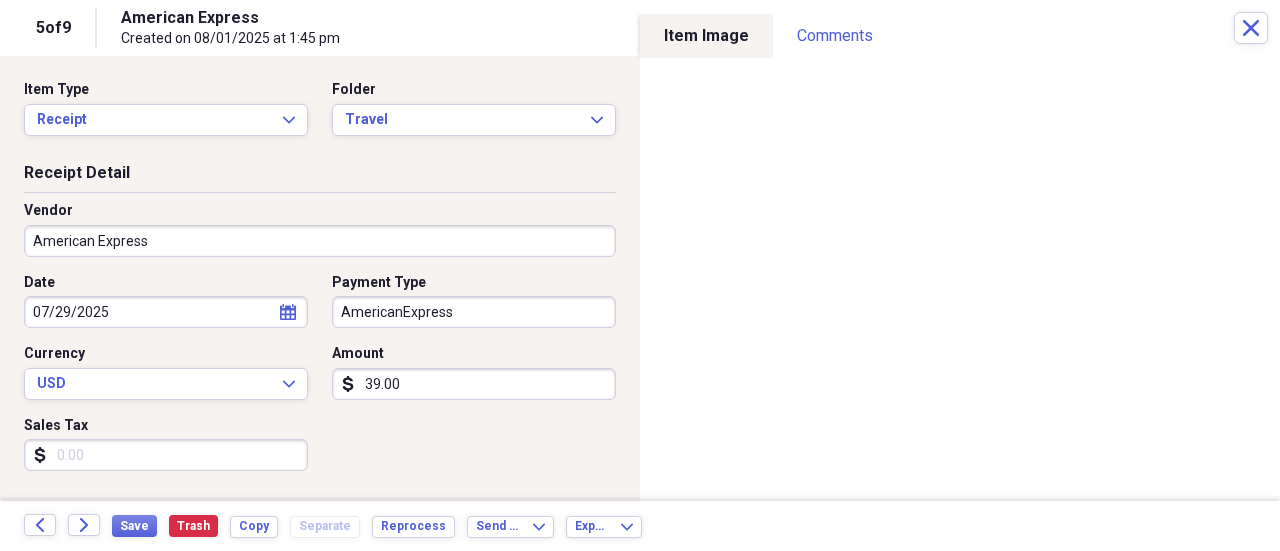click on "American Express" at bounding box center (320, 241) 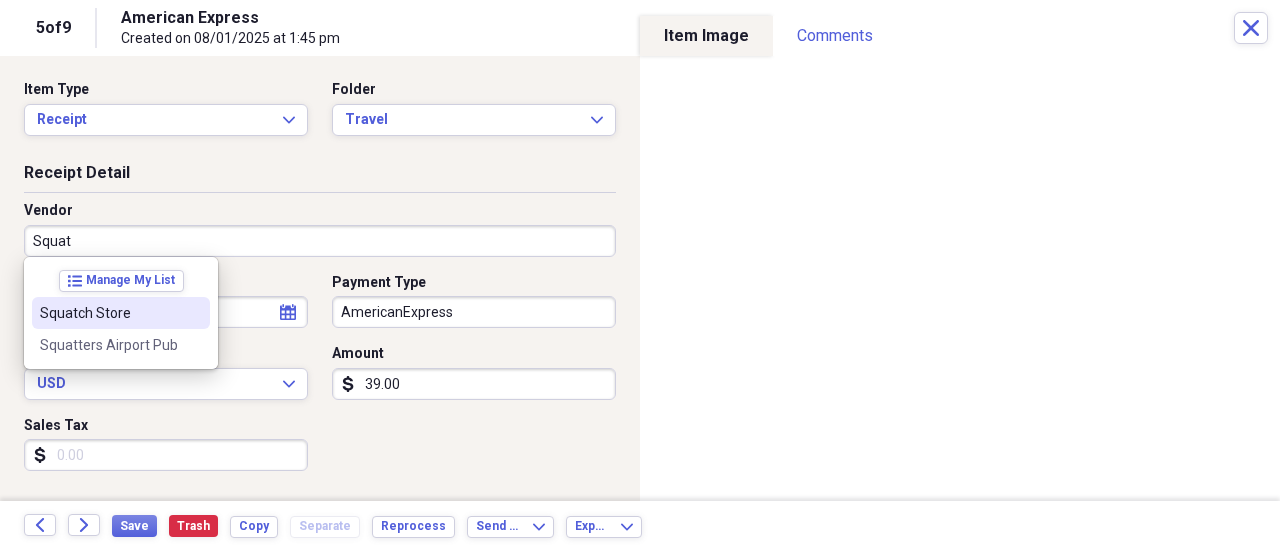 click on "Squatch Store" at bounding box center (121, 313) 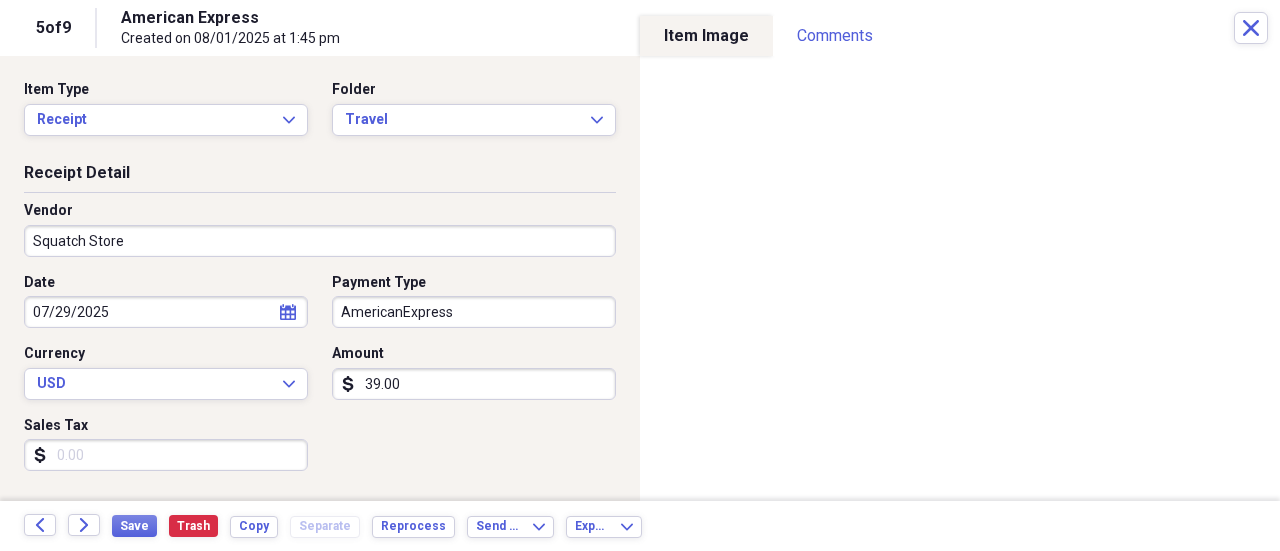 type on "Fuel/Auto" 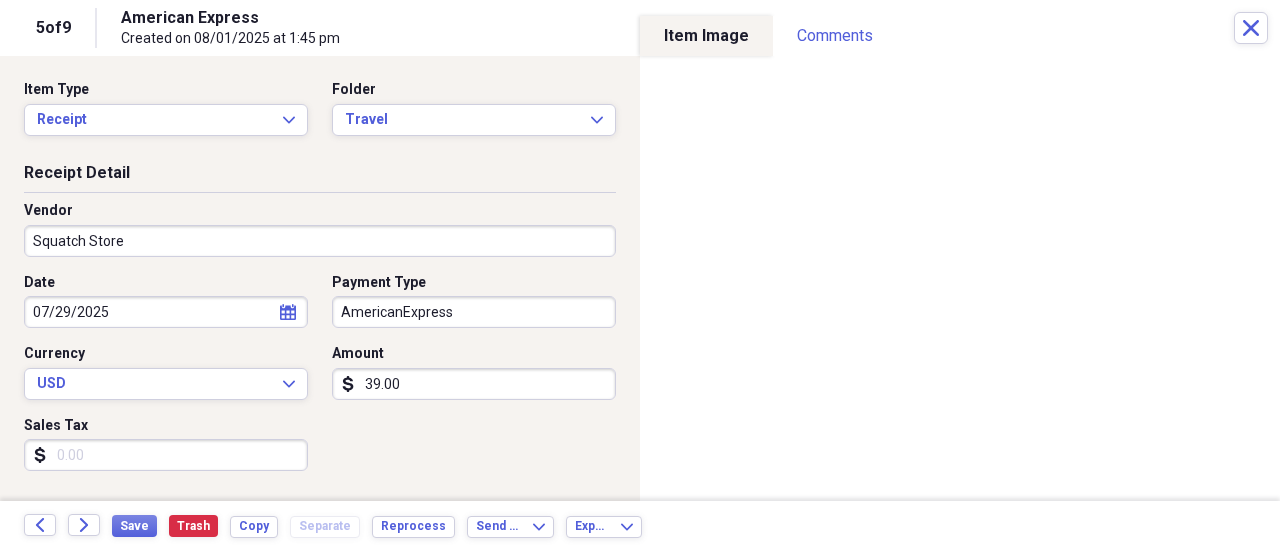 click on "Organize My Files 4 Collapse Unfiled Needs Review 4 Unfiled All Files Unfiled Unfiled Unfiled Saved Reports Collapse My Cabinet [FIRST]'s Cabinet Add Folder Expand Folder 2012 Receipts Add Folder Expand Folder 2013 Receipts Add Folder Expand Folder 2014 Receipts Add Folder Expand Folder 2015 Receipts Add Folder Expand Folder 2016 Receipts Add Folder Expand Folder 2017 Receipts Add Folder Expand Folder 2018 Receipts Add Folder Expand Folder 2019 Receipts Add Folder Expand Folder 2020 Receipts Add Folder Expand Folder 2021 Receipts Add Folder Expand Folder 2022 Receipts Add Folder Expand Folder 2023 Receipts Add Folder Expand Folder 2024 Receipts Add Folder Collapse Open Folder 2025 Receipts Add Folder Folder Auto Add Folder Folder Books, Scores, Music Add Folder Folder Children Add Folder Folder Continuing Education Add Folder Folder Contributions Add Folder Folder Dining Add Folder Folder Drycleaning Add Folder Folder Entertainment Add Folder Folder Equipment Add Folder Folder Fees/Taxes Add Folder Folder Home" at bounding box center [640, 275] 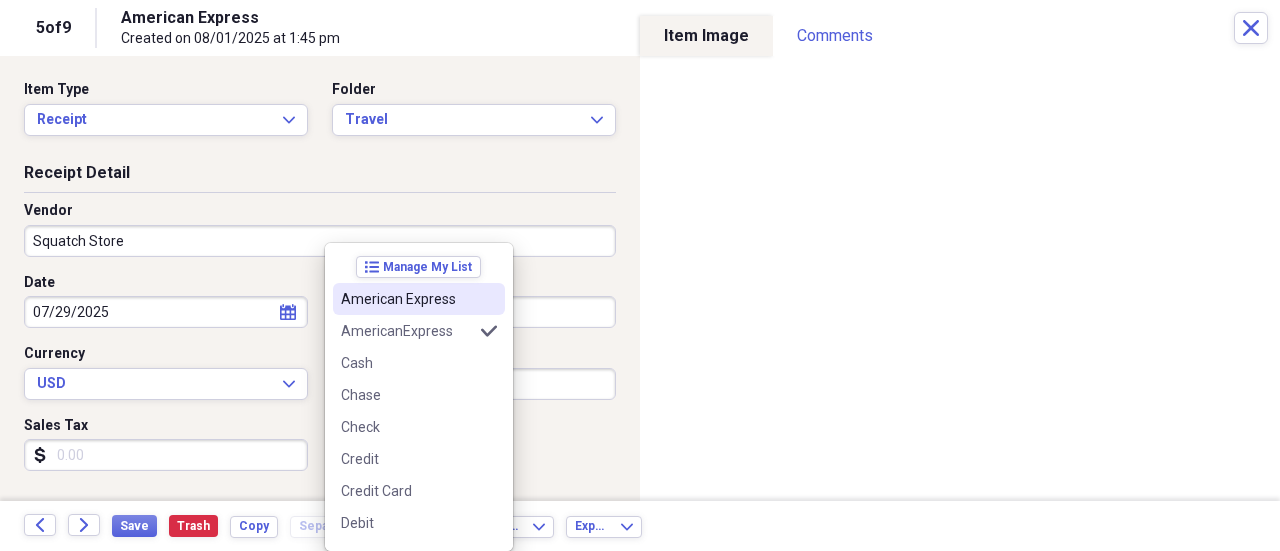 click on "American Express" at bounding box center [407, 299] 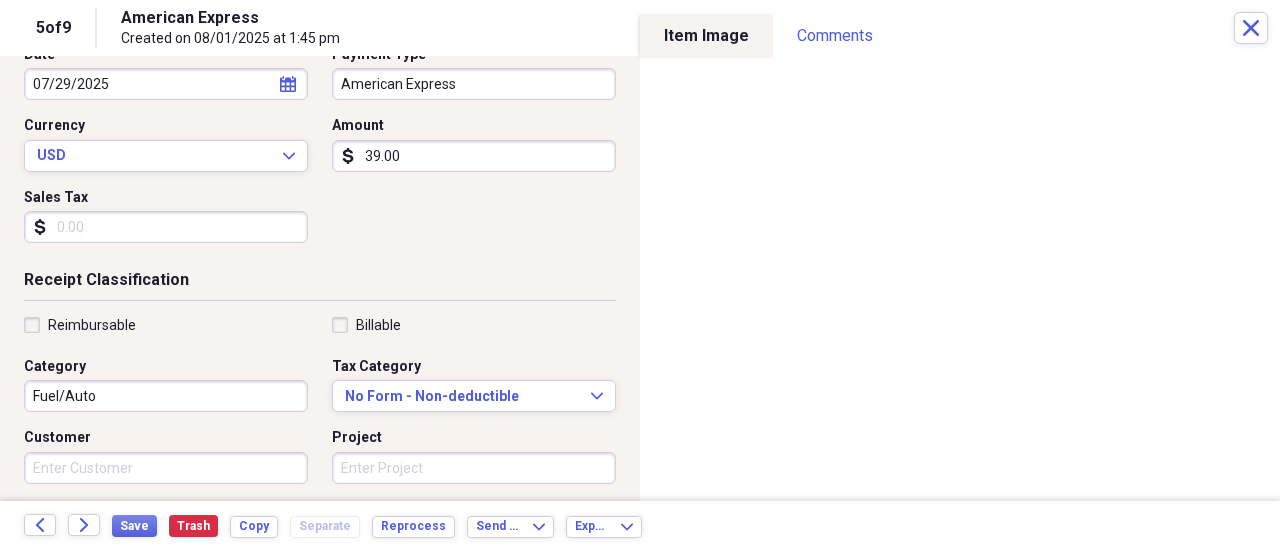 scroll, scrollTop: 300, scrollLeft: 0, axis: vertical 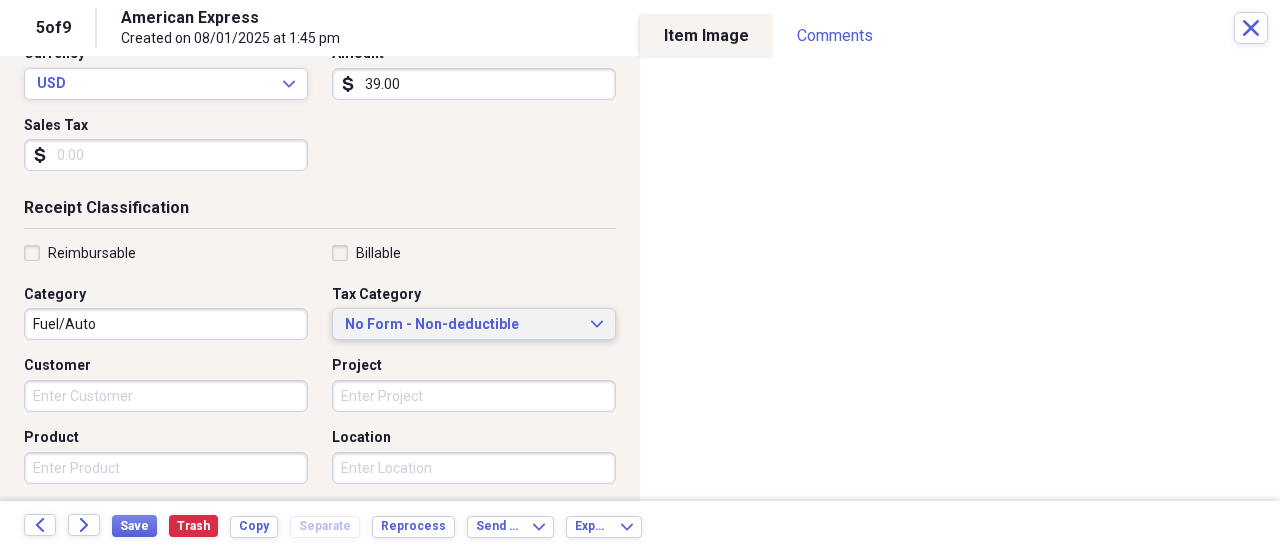 click on "No Form - Non-deductible Expand" at bounding box center (474, 324) 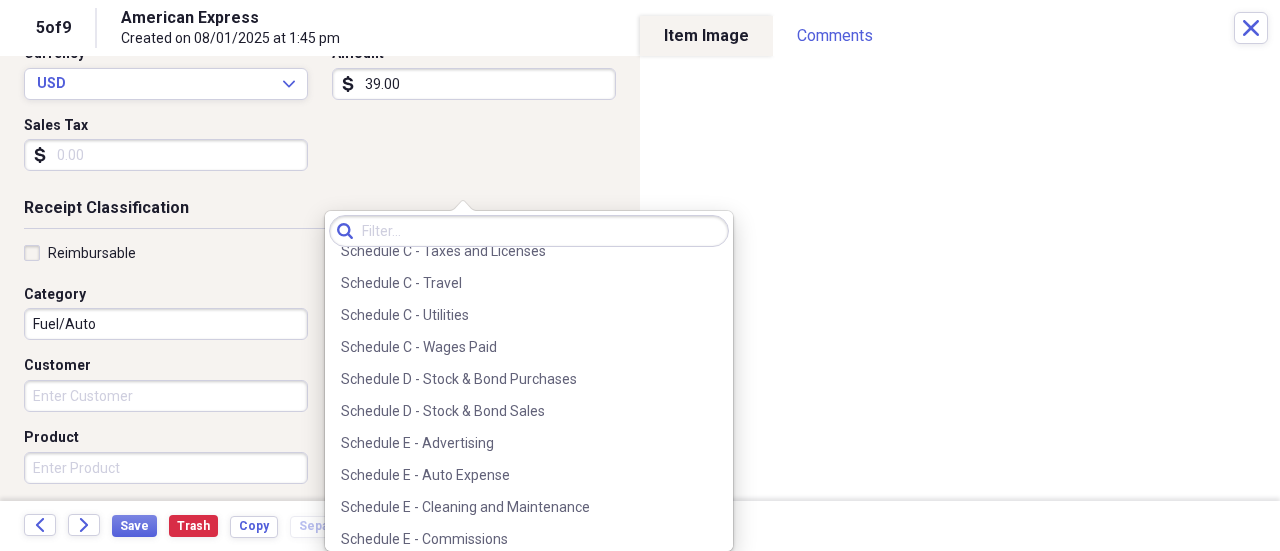 scroll, scrollTop: 4300, scrollLeft: 0, axis: vertical 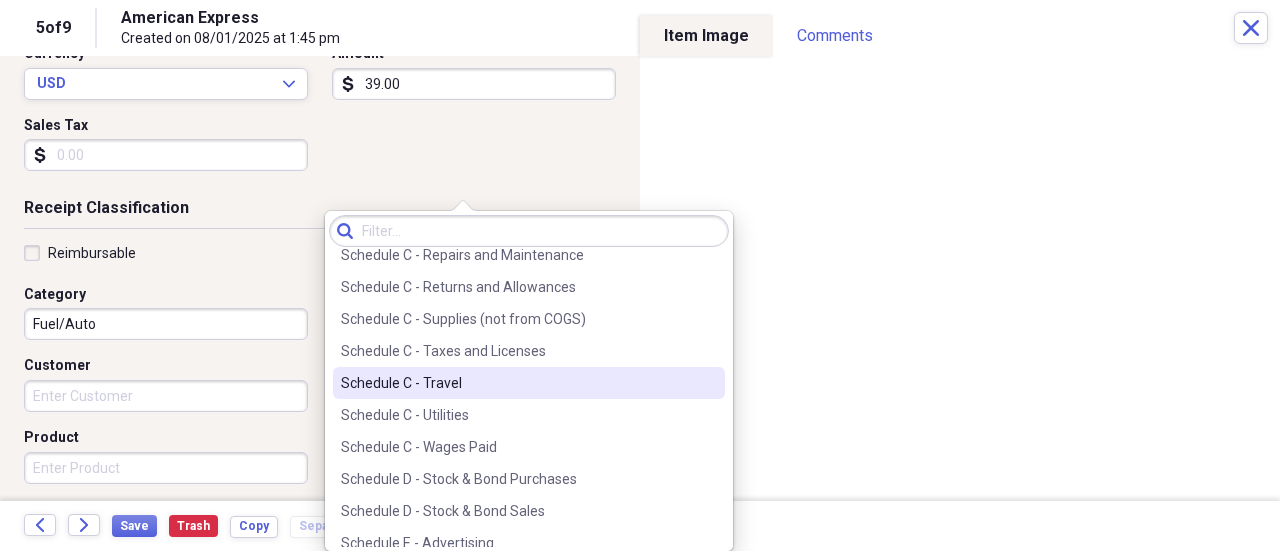 click on "Schedule C - Travel" at bounding box center (517, 383) 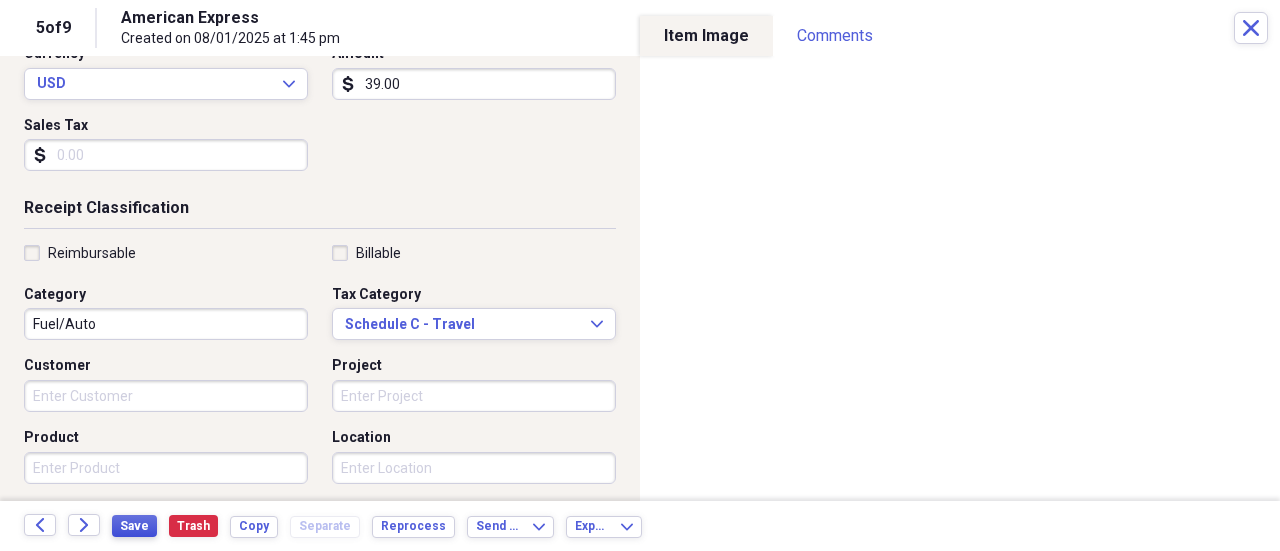 click on "Save" at bounding box center (134, 526) 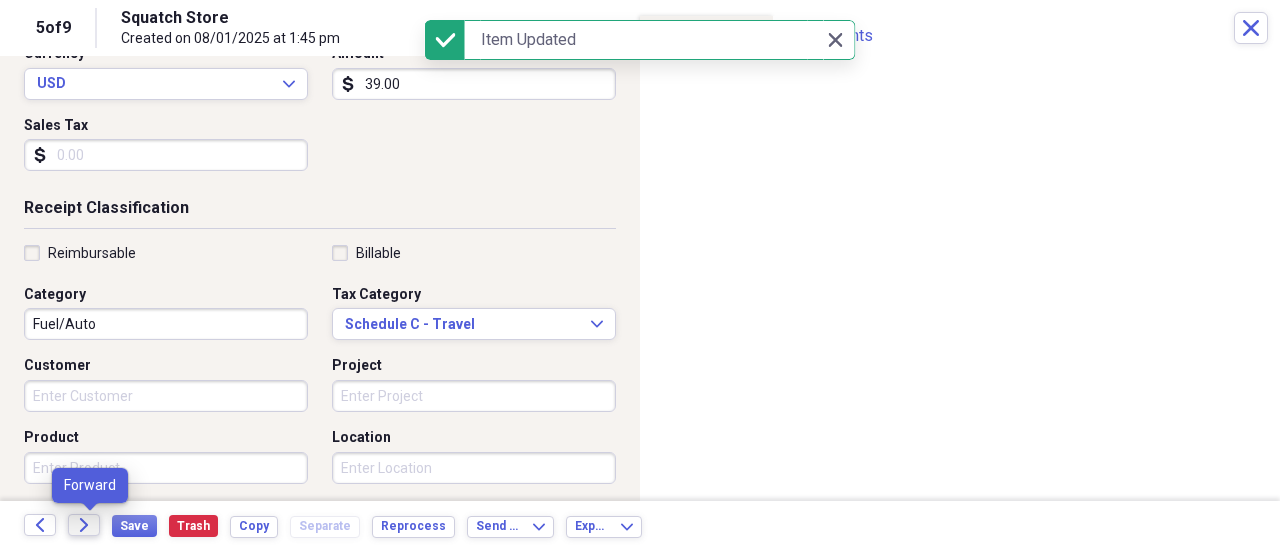 click on "Forward" 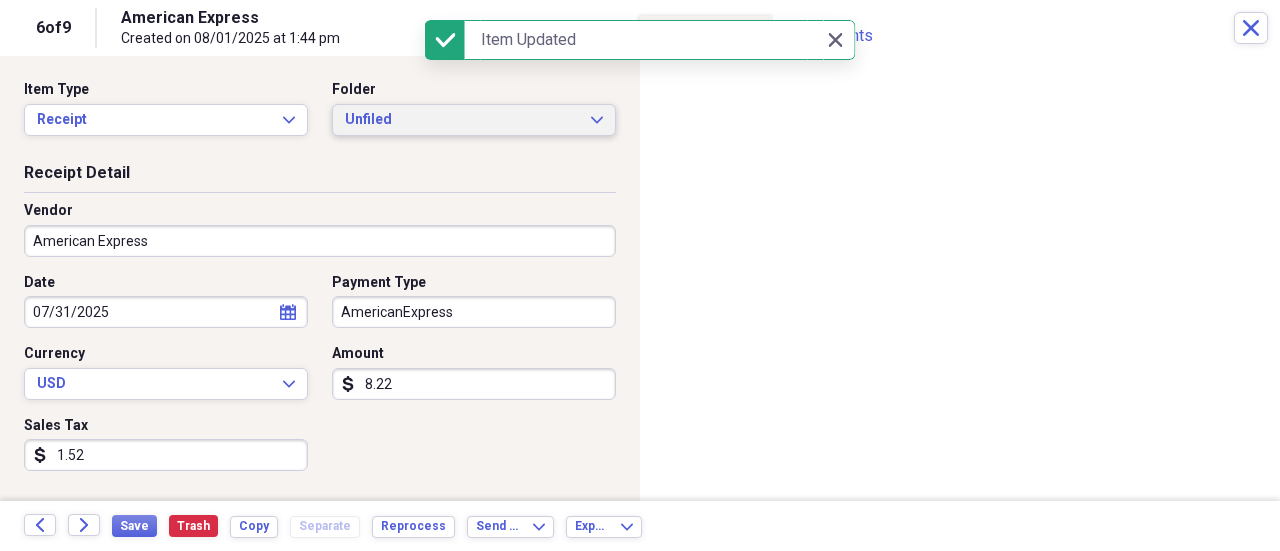 click on "Unfiled" at bounding box center (462, 120) 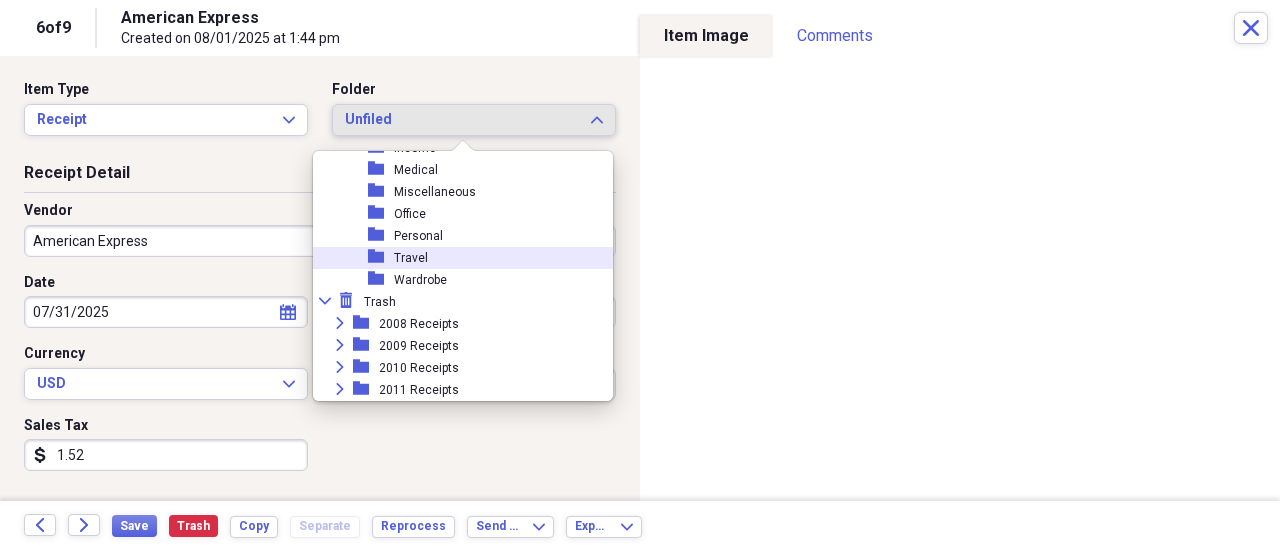 scroll, scrollTop: 345, scrollLeft: 0, axis: vertical 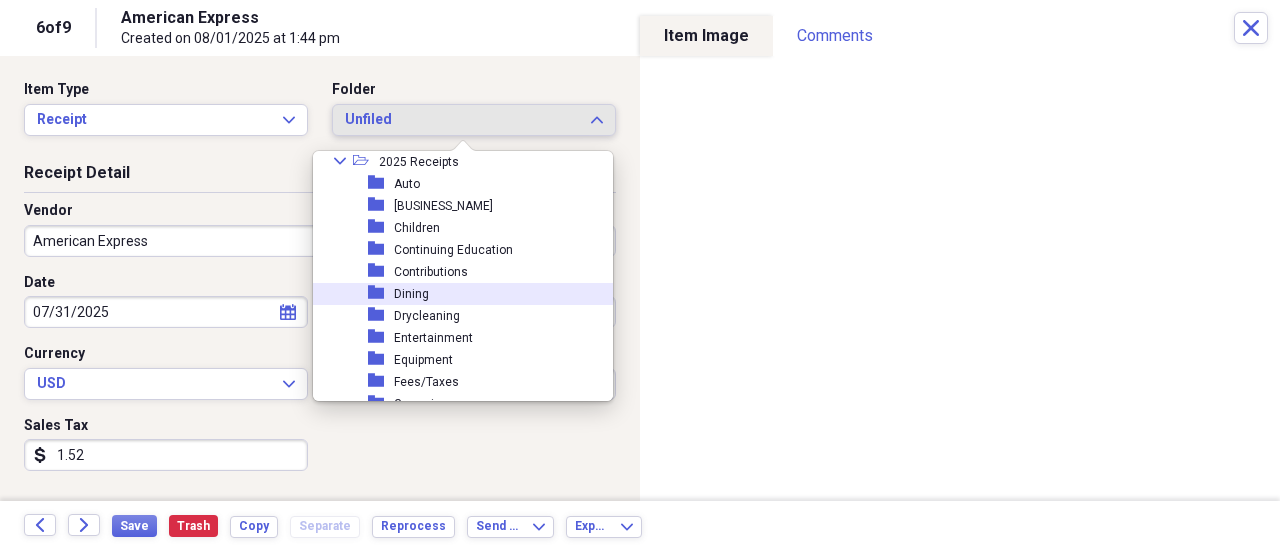 click on "folder Dining" at bounding box center [455, 294] 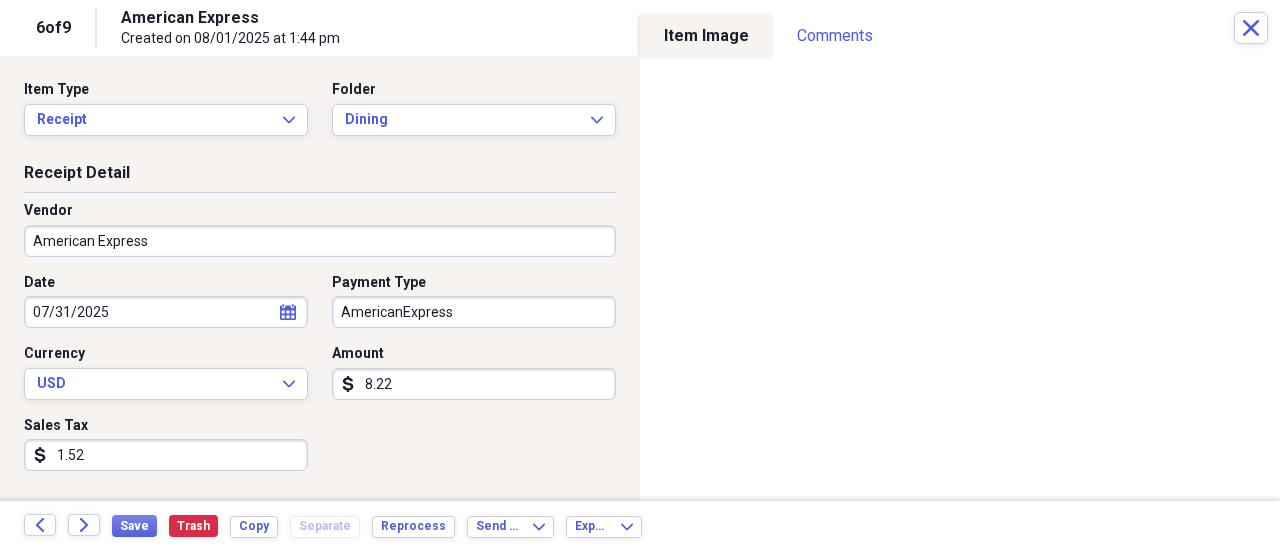 click on "American Express" at bounding box center (320, 241) 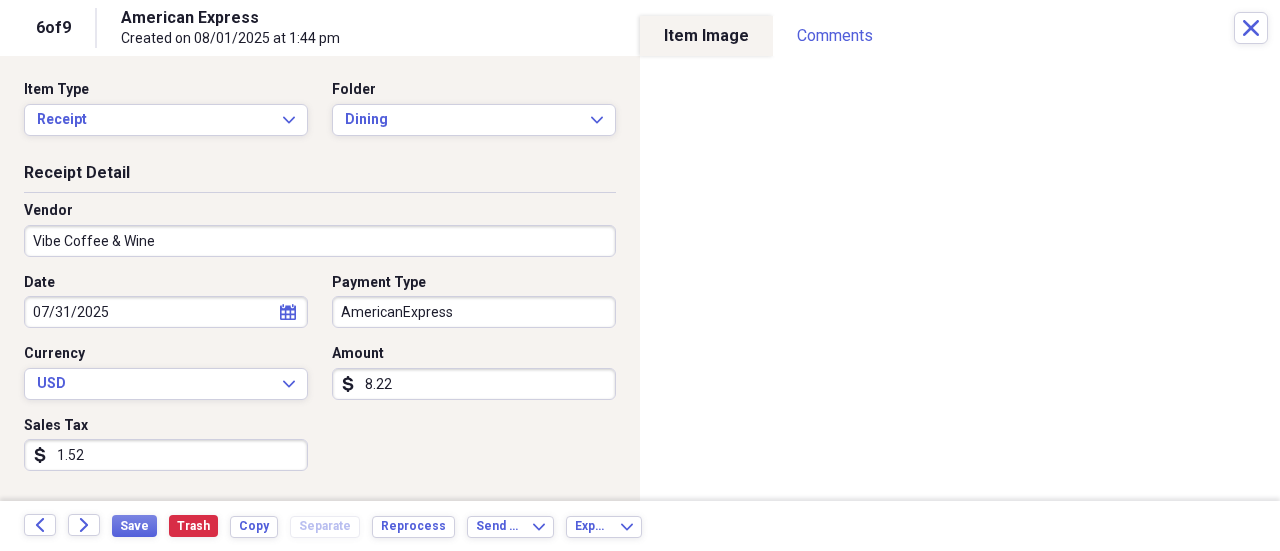 type on "Vibe Coffee & Wine" 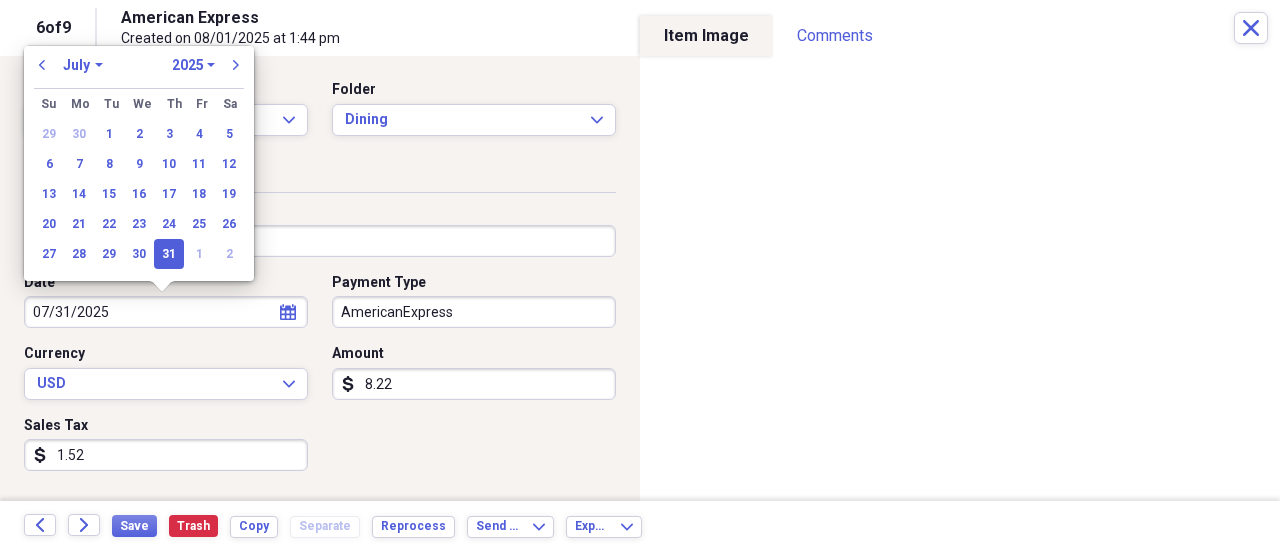 type 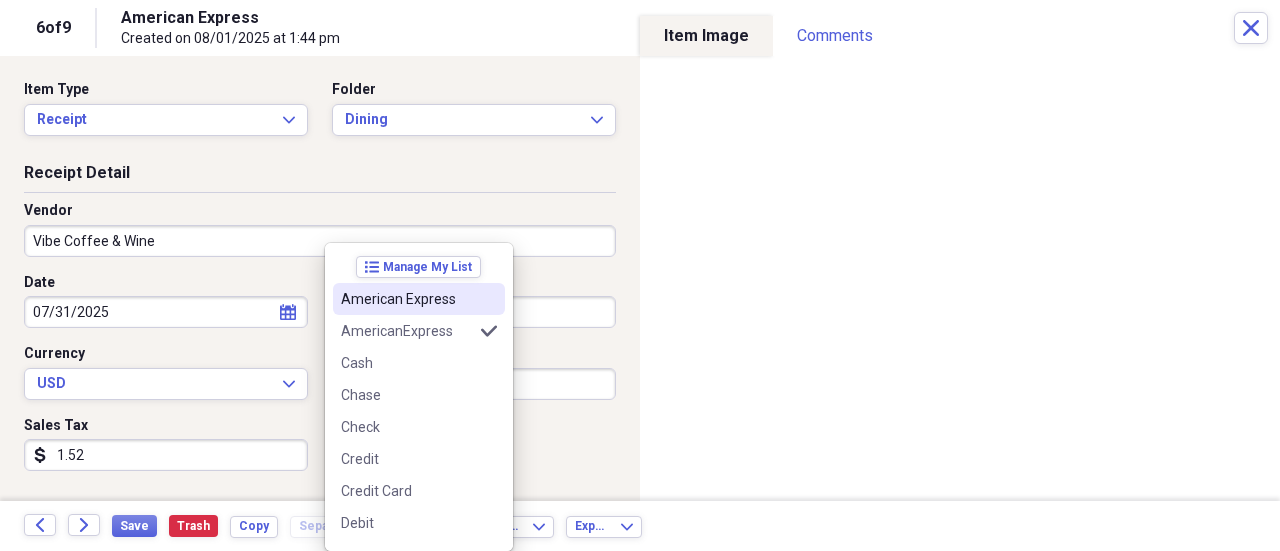click on "American Express" at bounding box center (407, 299) 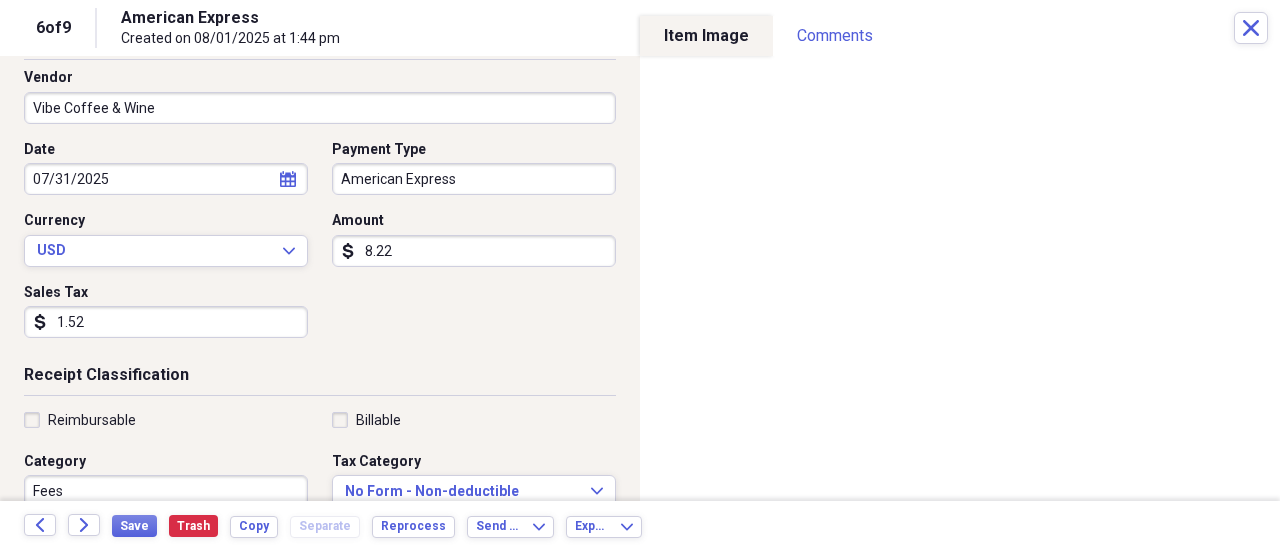 scroll, scrollTop: 300, scrollLeft: 0, axis: vertical 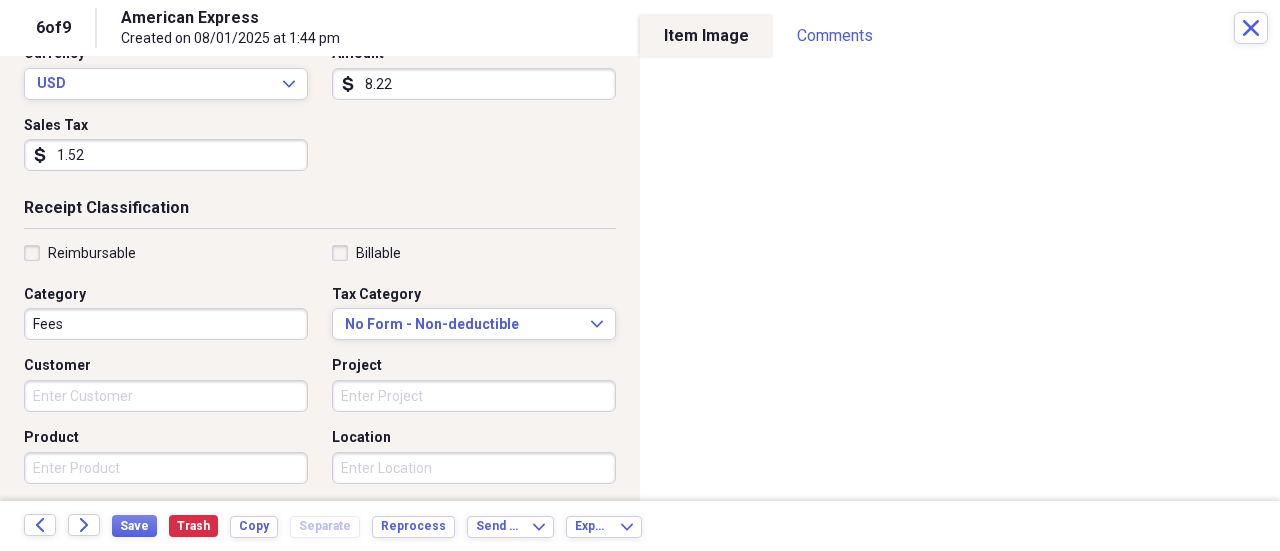 click on "Fees" at bounding box center [166, 324] 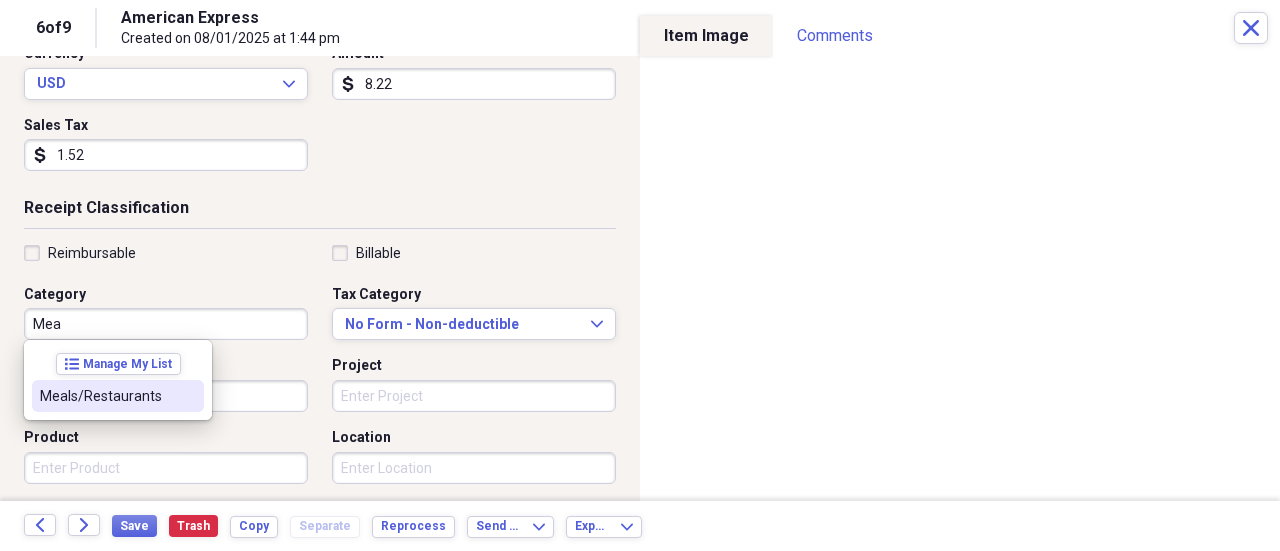 click at bounding box center [188, 396] 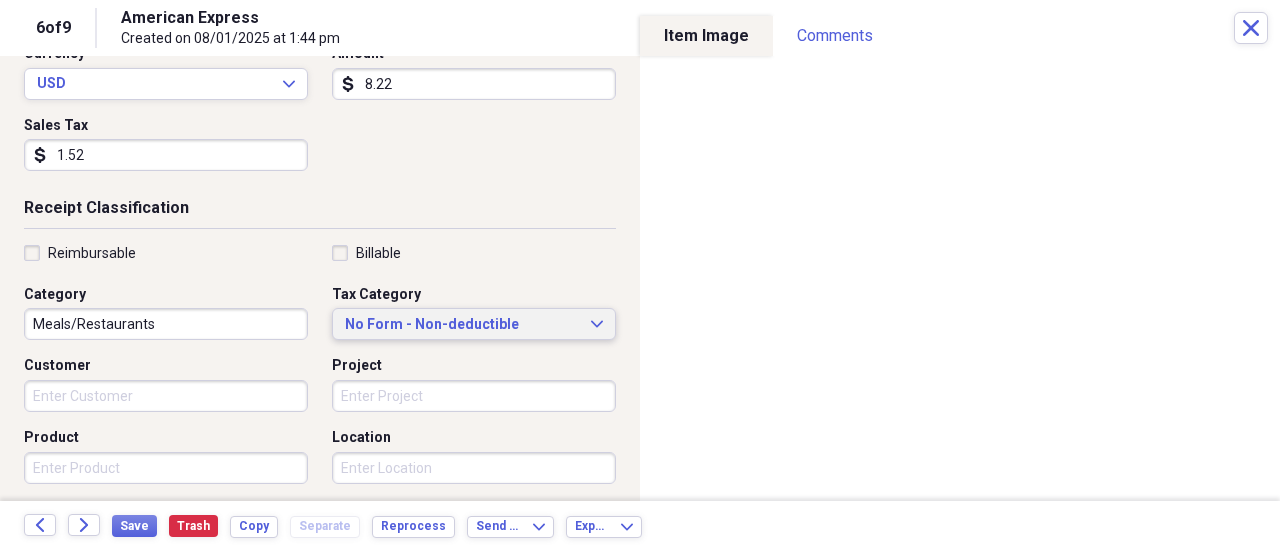 click on "No Form - Non-deductible" at bounding box center (462, 325) 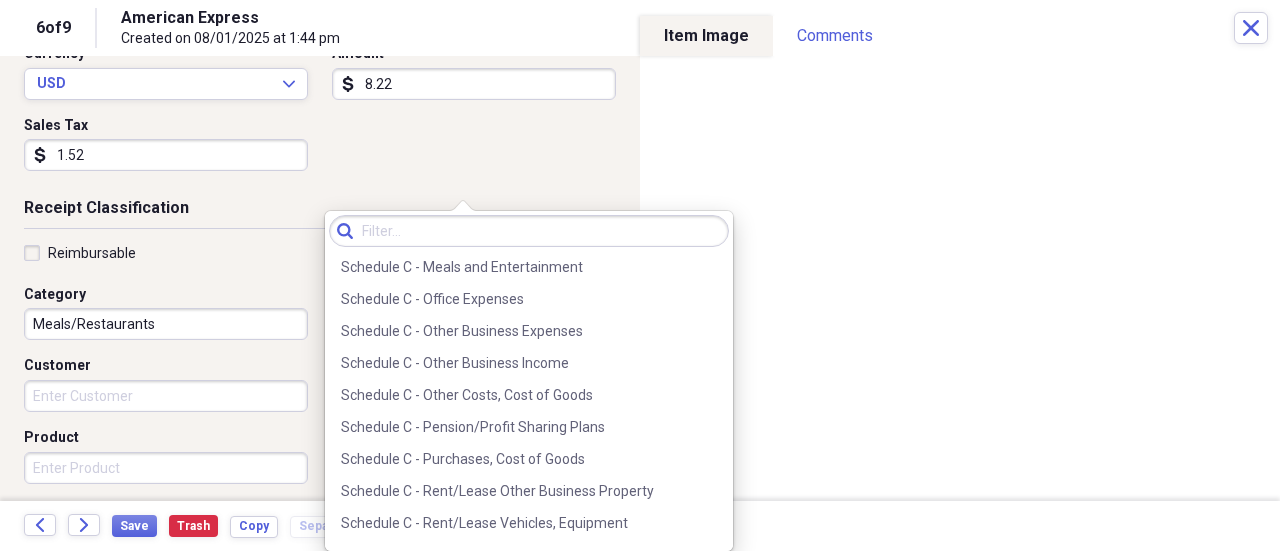 scroll, scrollTop: 3900, scrollLeft: 0, axis: vertical 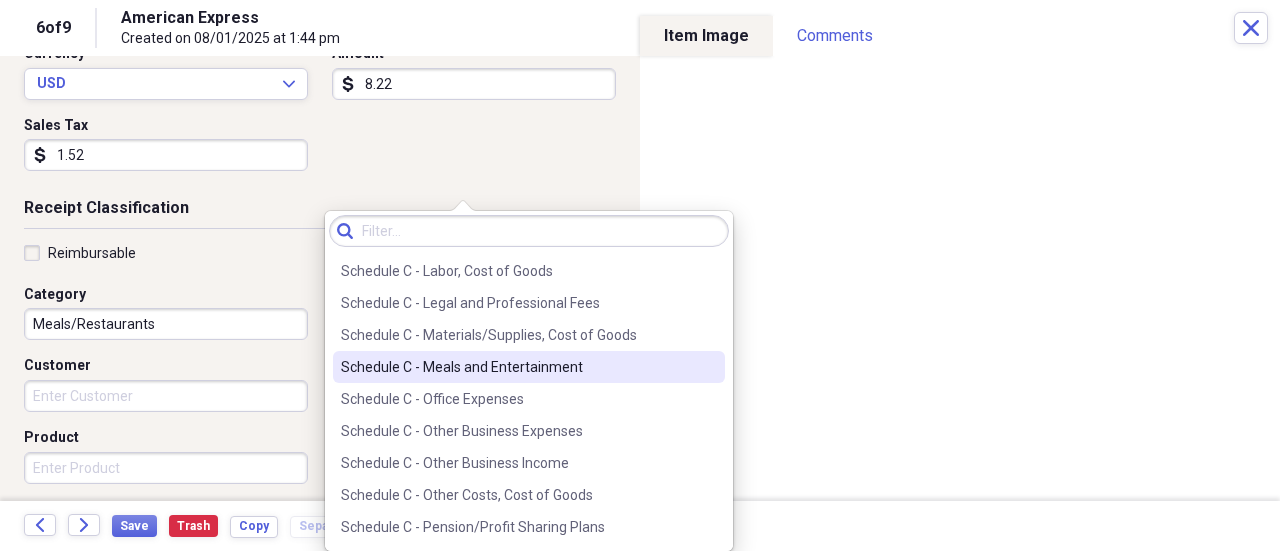 click on "Schedule C - Meals and Entertainment" at bounding box center (517, 367) 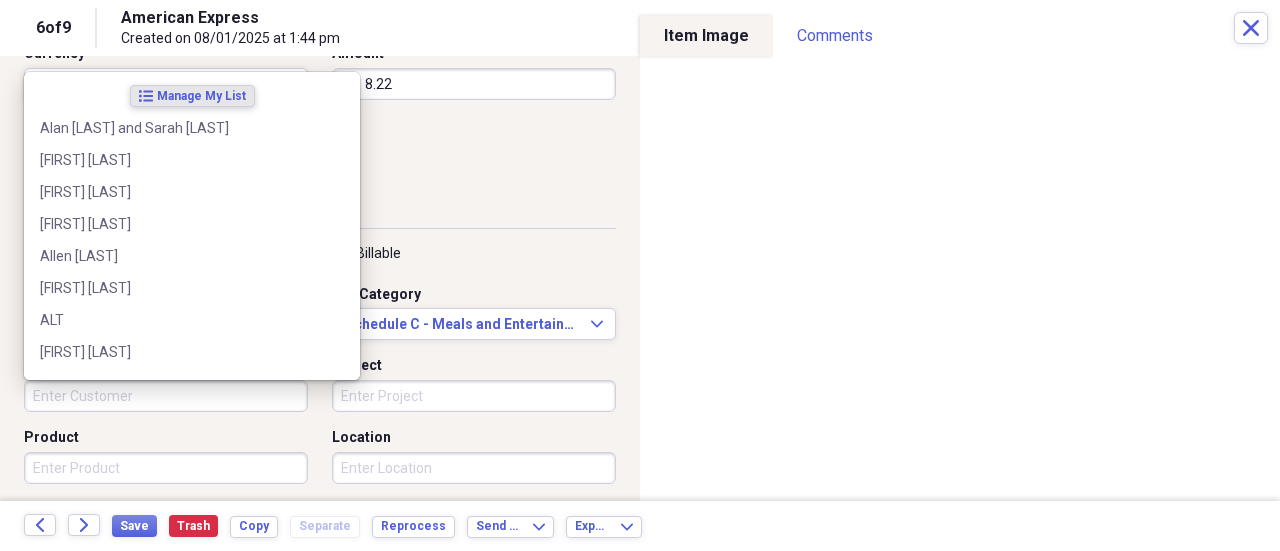 click on "Customer" at bounding box center (166, 396) 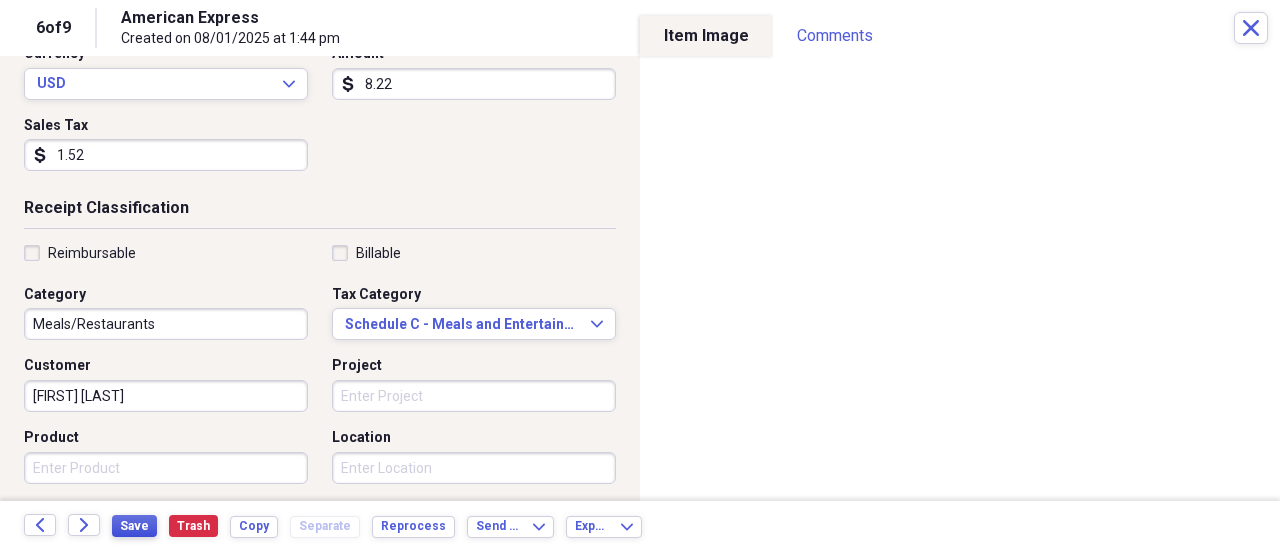 type on "[FIRST] [LAST]" 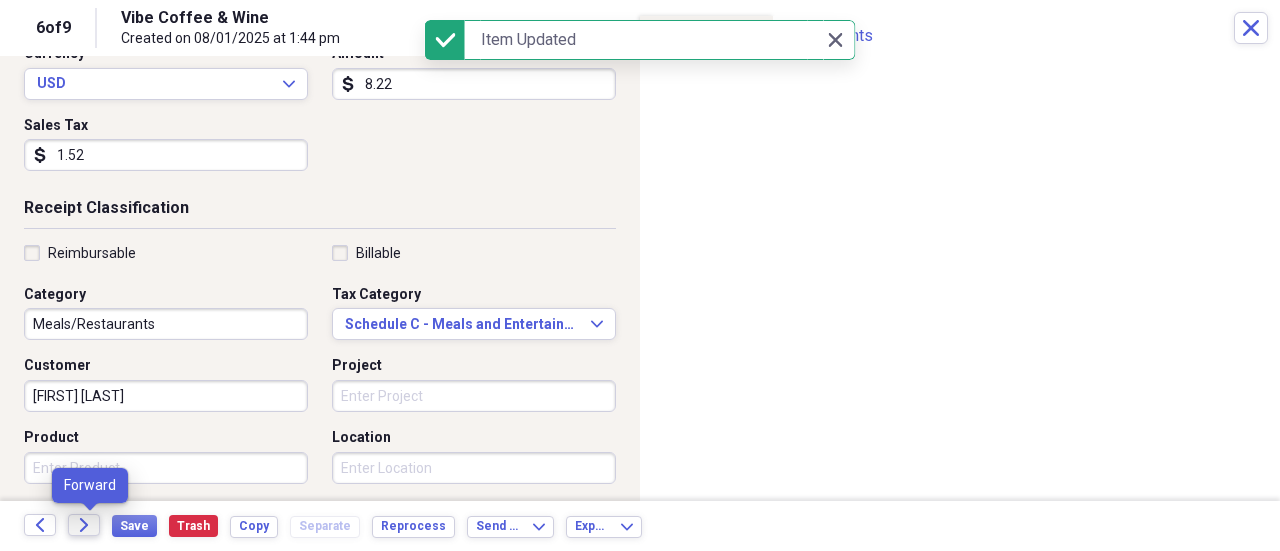 click on "Forward" 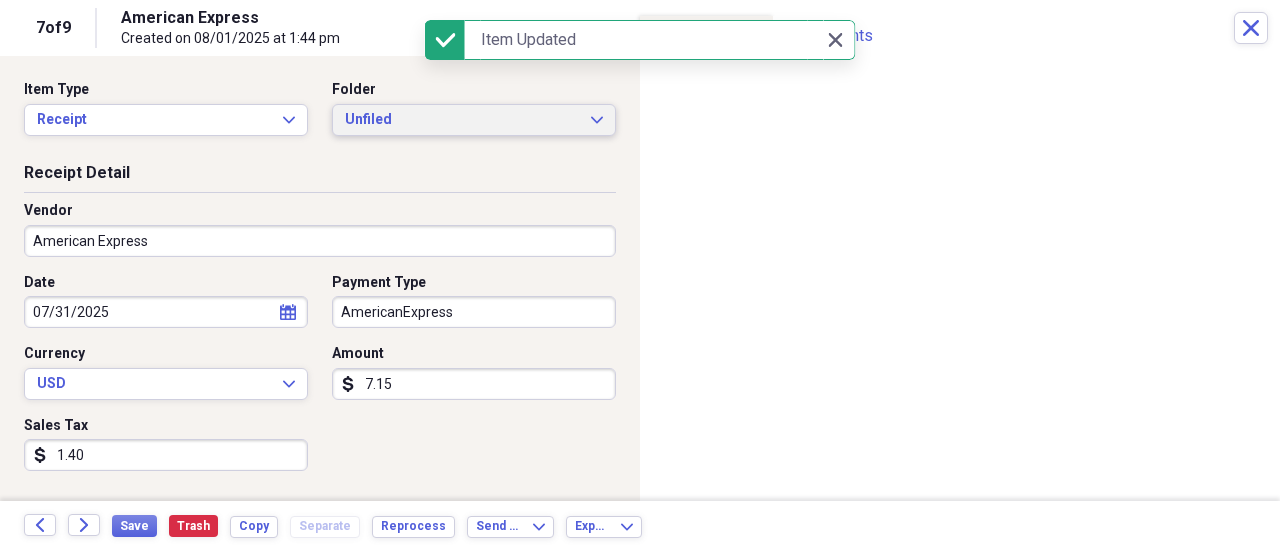 click on "Unfiled" at bounding box center (462, 120) 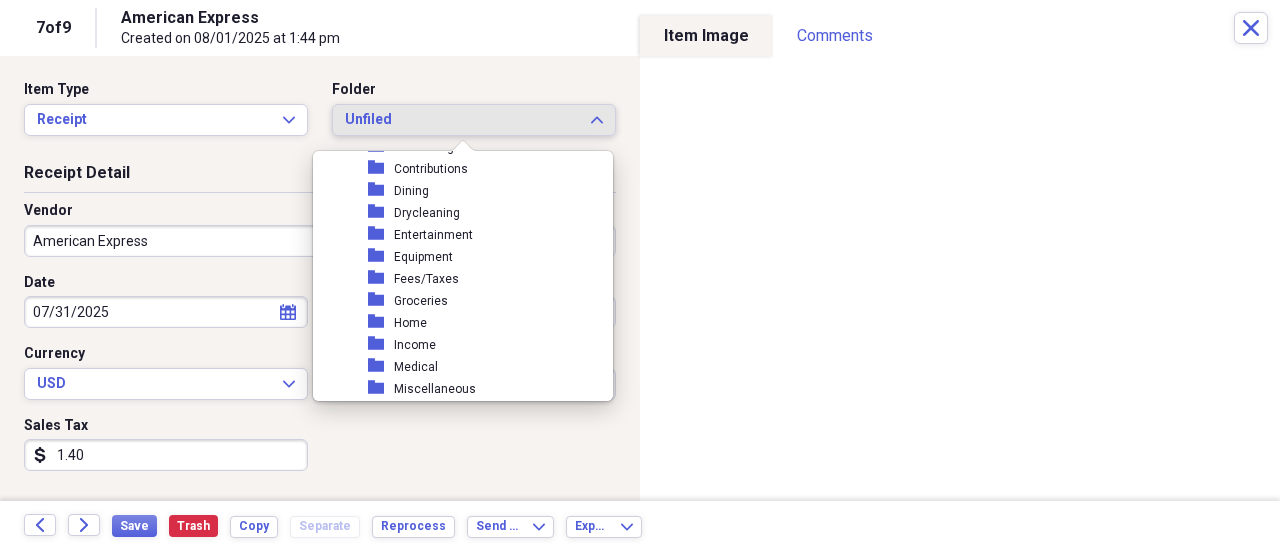scroll, scrollTop: 400, scrollLeft: 0, axis: vertical 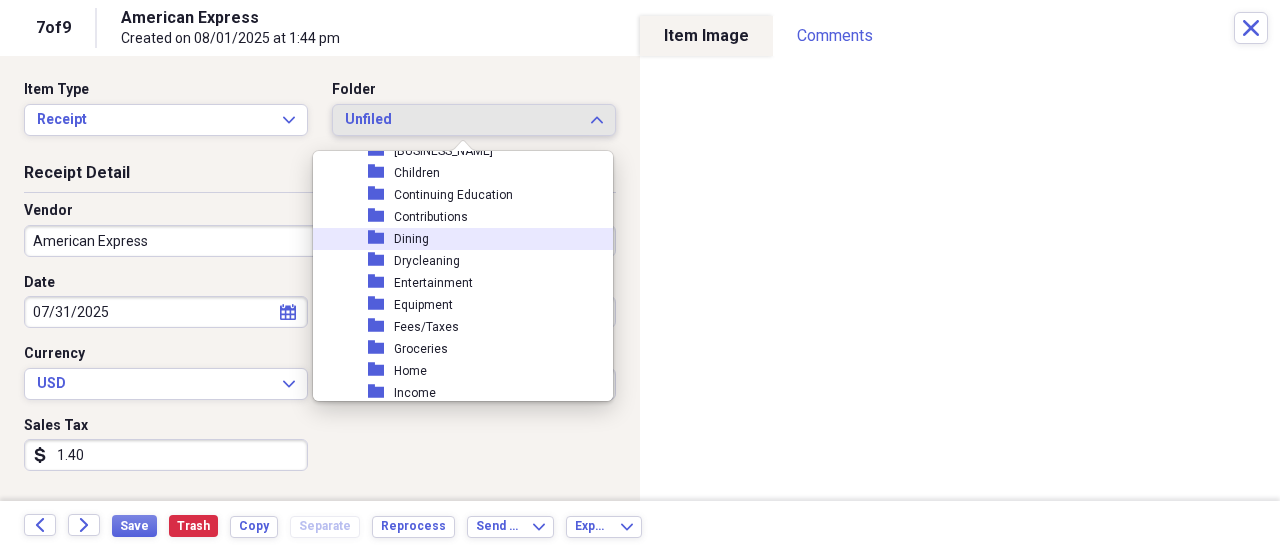 click on "folder Dining" at bounding box center [455, 239] 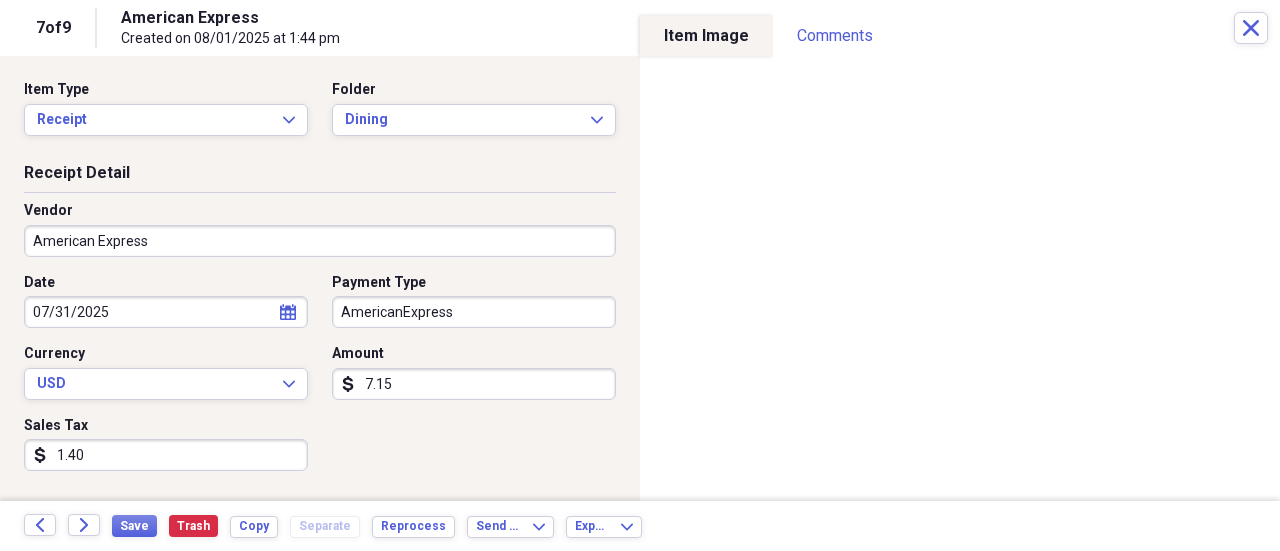 click on "American Express" at bounding box center [320, 241] 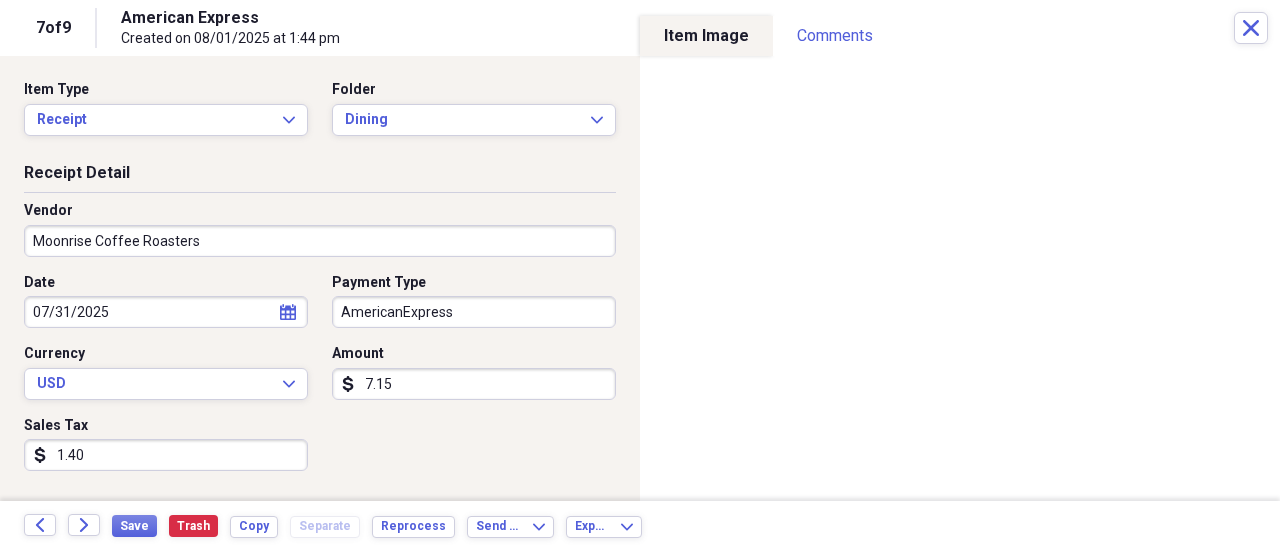 type on "Moonrise Coffee Roasters" 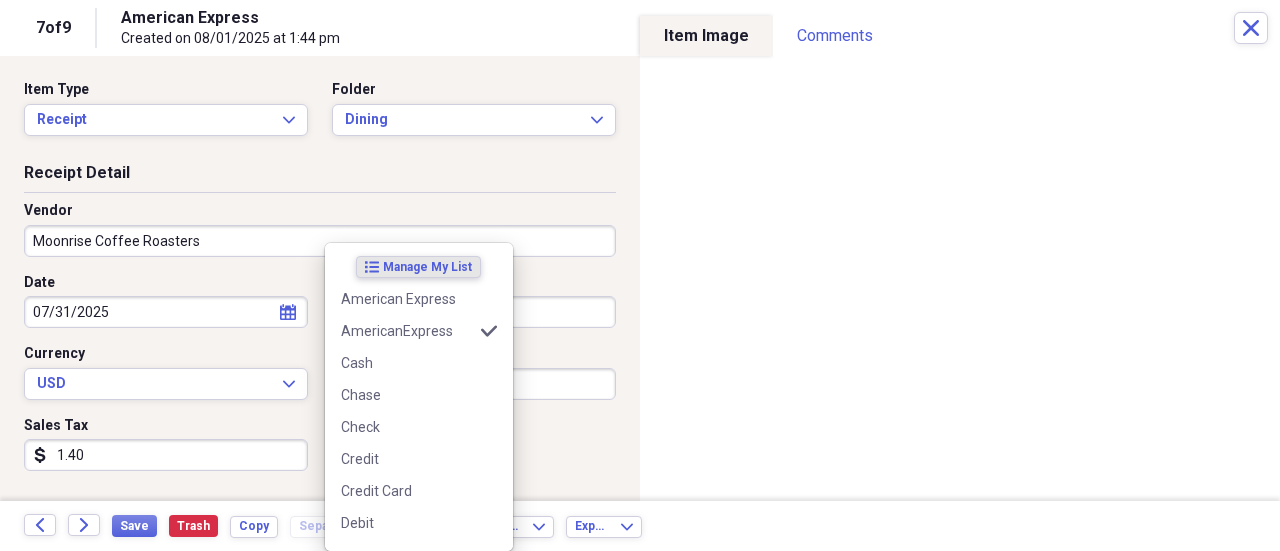 click on "Organize My Files 2 Collapse Unfiled Needs Review 2 Unfiled All Files Unfiled Unfiled Unfiled Saved Reports Collapse My Cabinet [FIRST]'s Cabinet Add Folder Expand Folder 2012 Receipts Add Folder Expand Folder 2013 Receipts Add Folder Expand Folder 2014 Receipts Add Folder Expand Folder 2015 Receipts Add Folder Expand Folder 2016 Receipts Add Folder Expand Folder 2017 Receipts Add Folder Expand Folder 2018 Receipts Add Folder Expand Folder 2019 Receipts Add Folder Expand Folder 2020 Receipts Add Folder Expand Folder 2021 Receipts Add Folder Expand Folder 2022 Receipts Add Folder Expand Folder 2023 Receipts Add Folder Expand Folder 2024 Receipts Add Folder Collapse Open Folder 2025 Receipts Add Folder Folder Auto Add Folder Folder Books, Scores, Music Add Folder Folder Children Add Folder Folder Continuing Education Add Folder Folder Contributions Add Folder Folder Dining Add Folder Folder Drycleaning Add Folder Folder Entertainment Add Folder Folder Equipment Add Folder Folder Fees/Taxes Add Folder Folder Home" at bounding box center (640, 275) 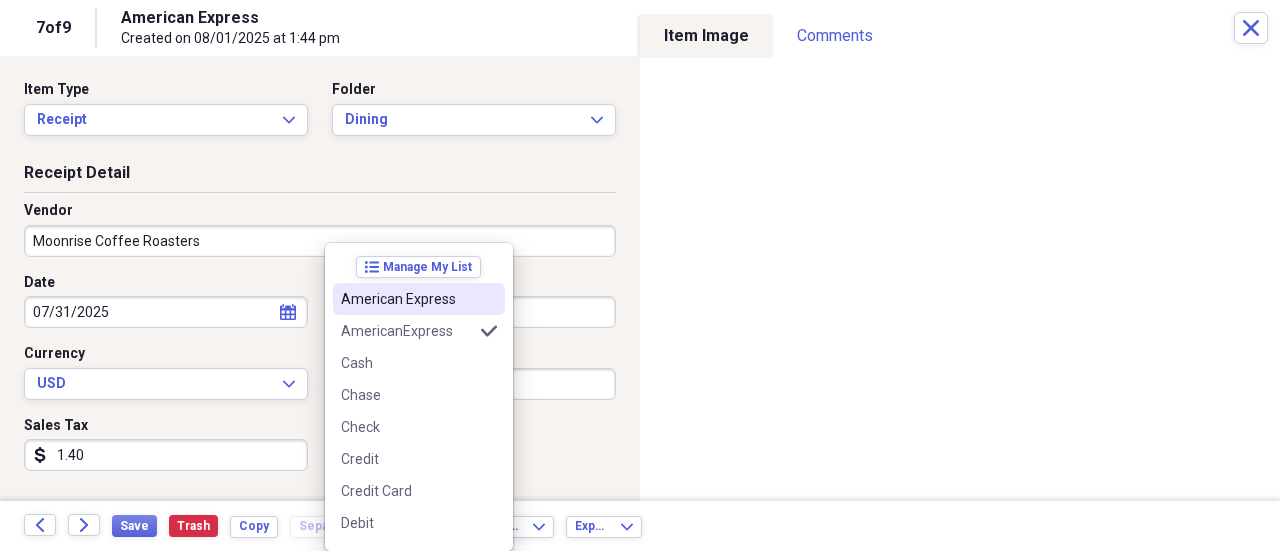 click on "American Express" at bounding box center [407, 299] 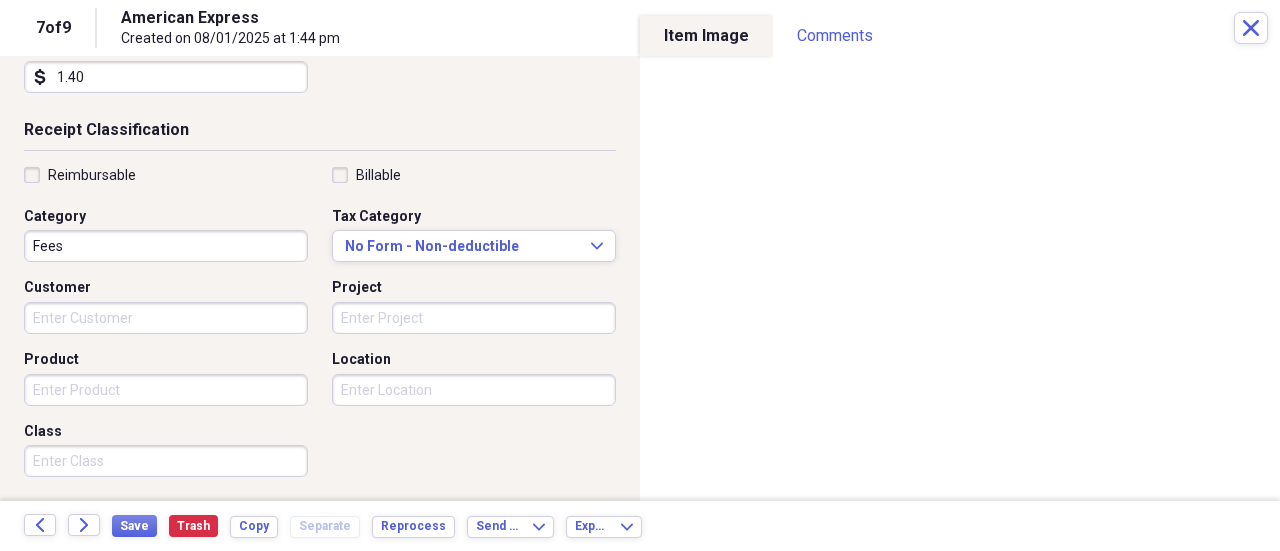 scroll, scrollTop: 400, scrollLeft: 0, axis: vertical 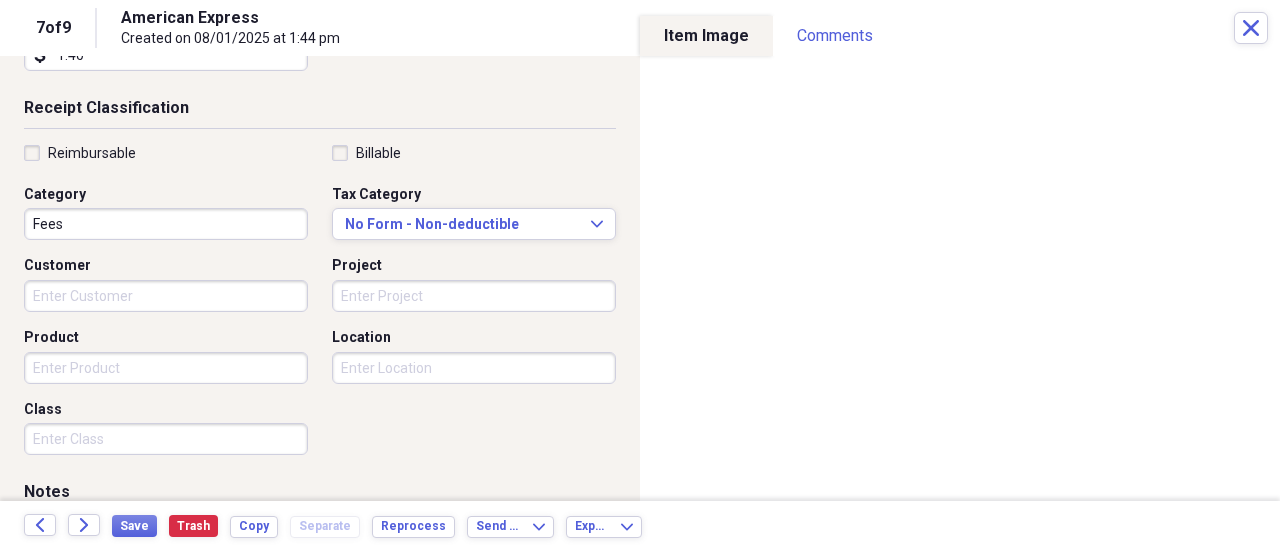 click on "Fees" at bounding box center [166, 224] 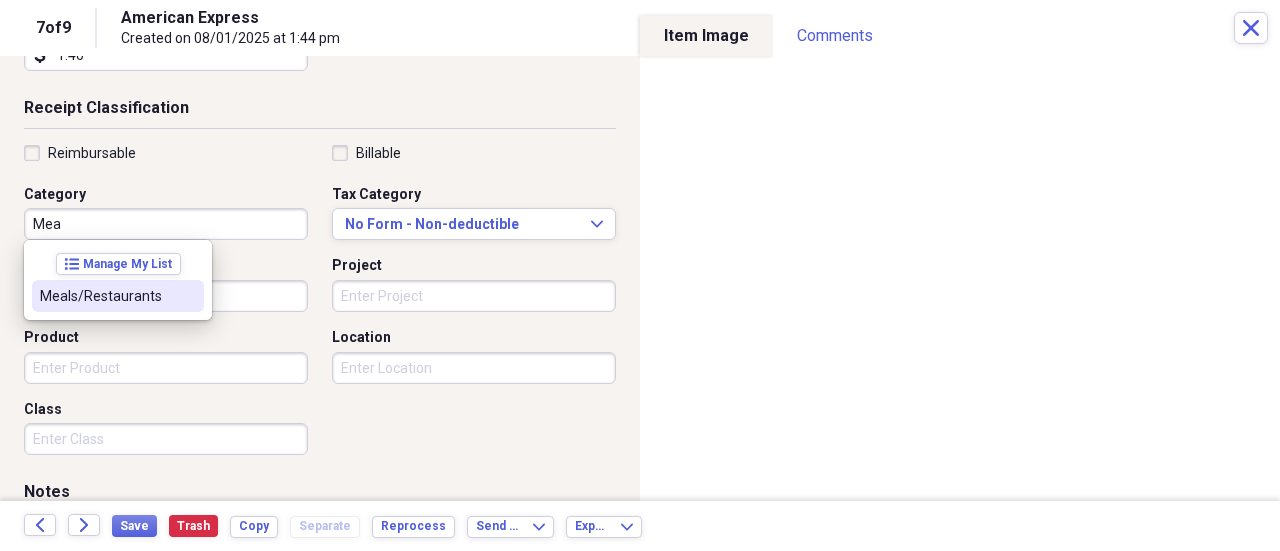 click on "Meals/Restaurants" at bounding box center [106, 296] 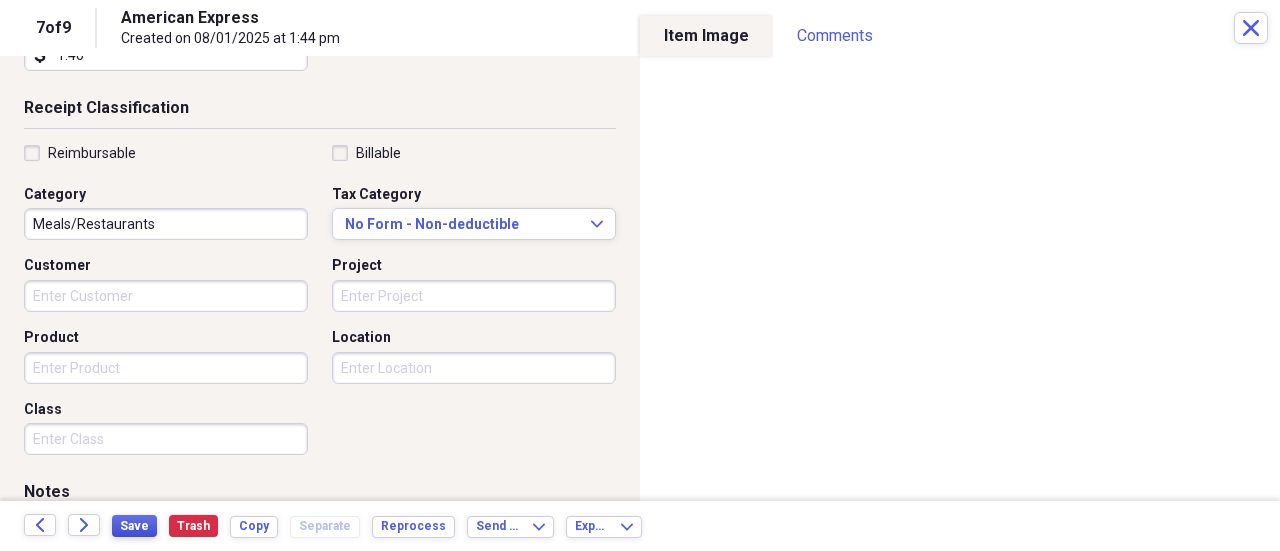 click on "Save" at bounding box center [134, 526] 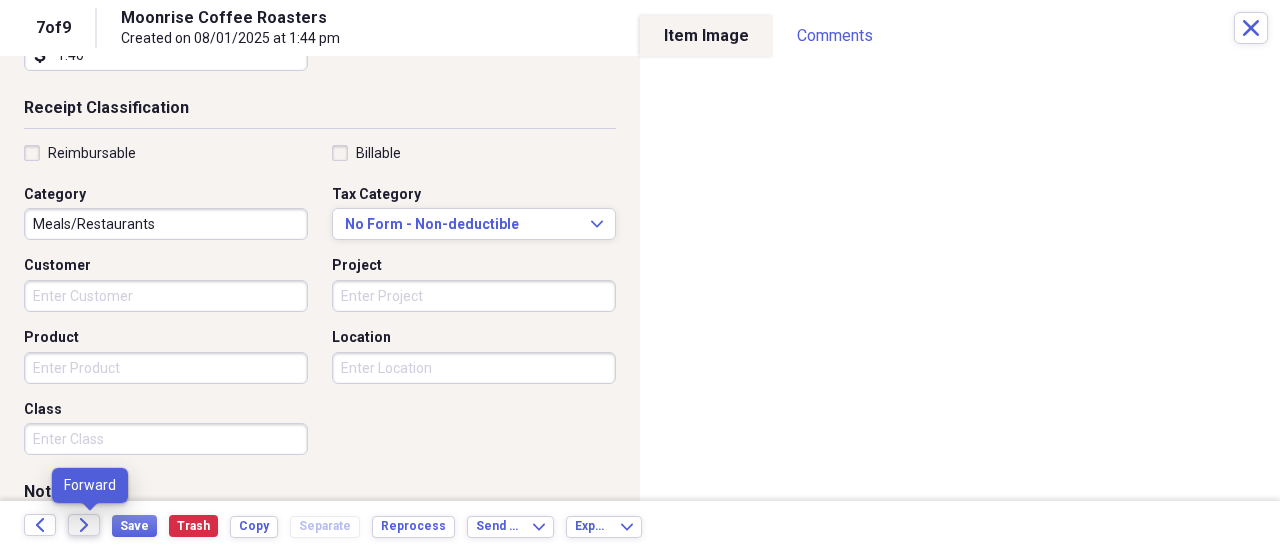 click on "Forward" 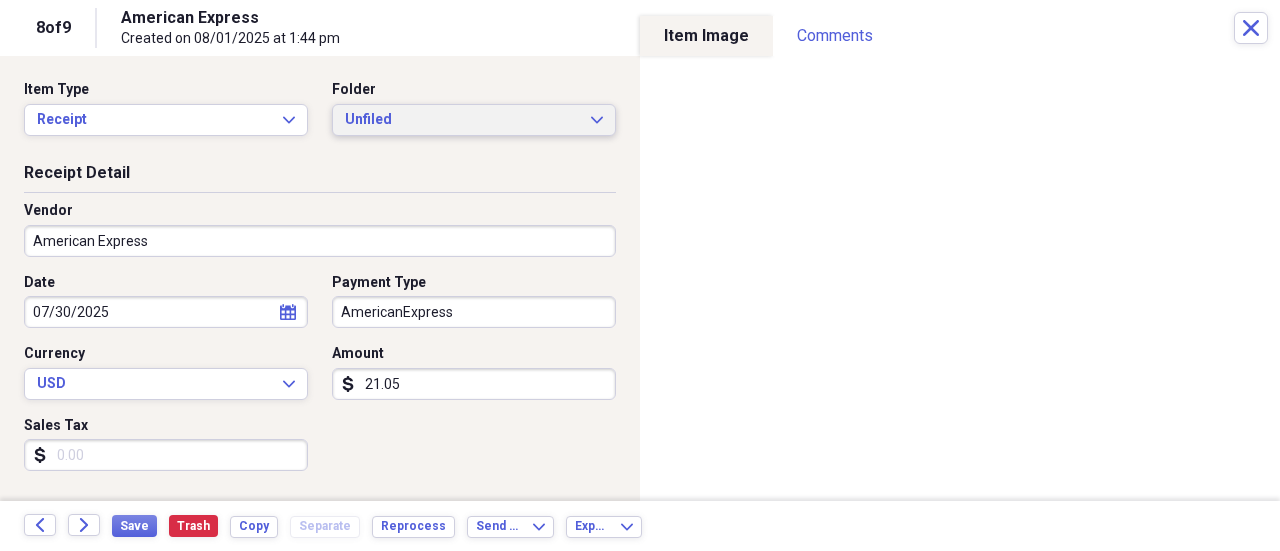 click on "Unfiled" at bounding box center (462, 120) 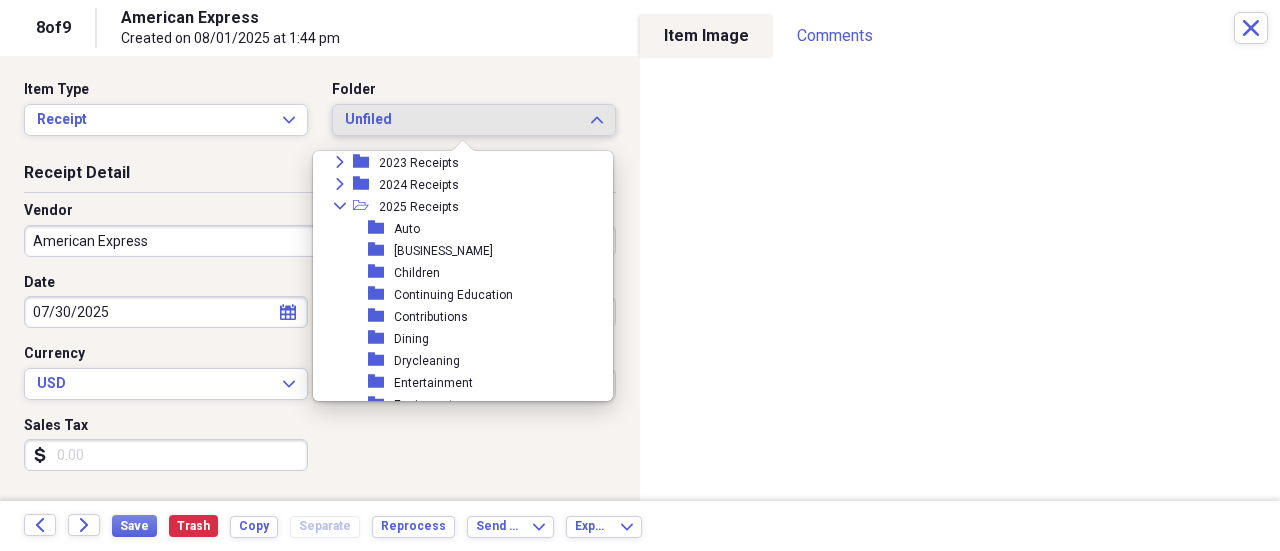 scroll, scrollTop: 600, scrollLeft: 0, axis: vertical 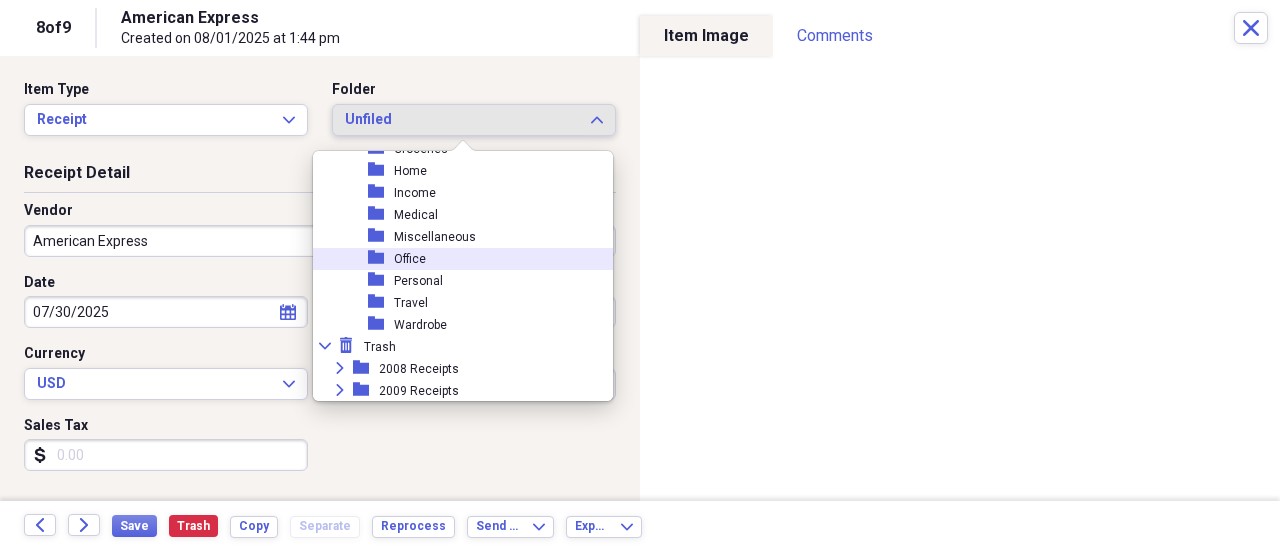 click on "folder Office" at bounding box center (455, 259) 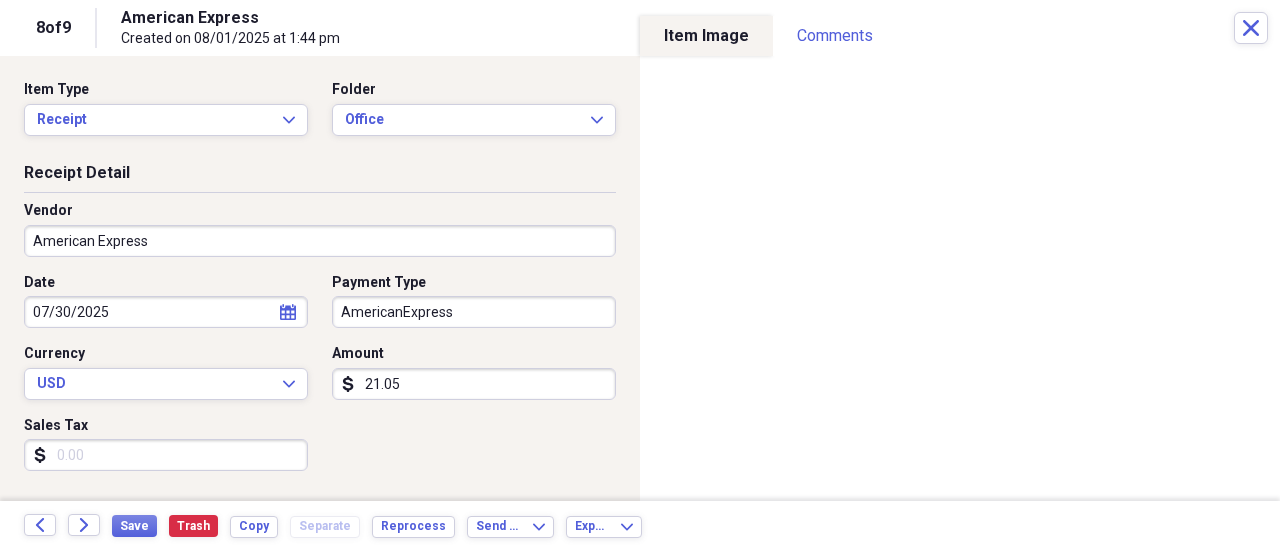 click on "American Express" at bounding box center (320, 241) 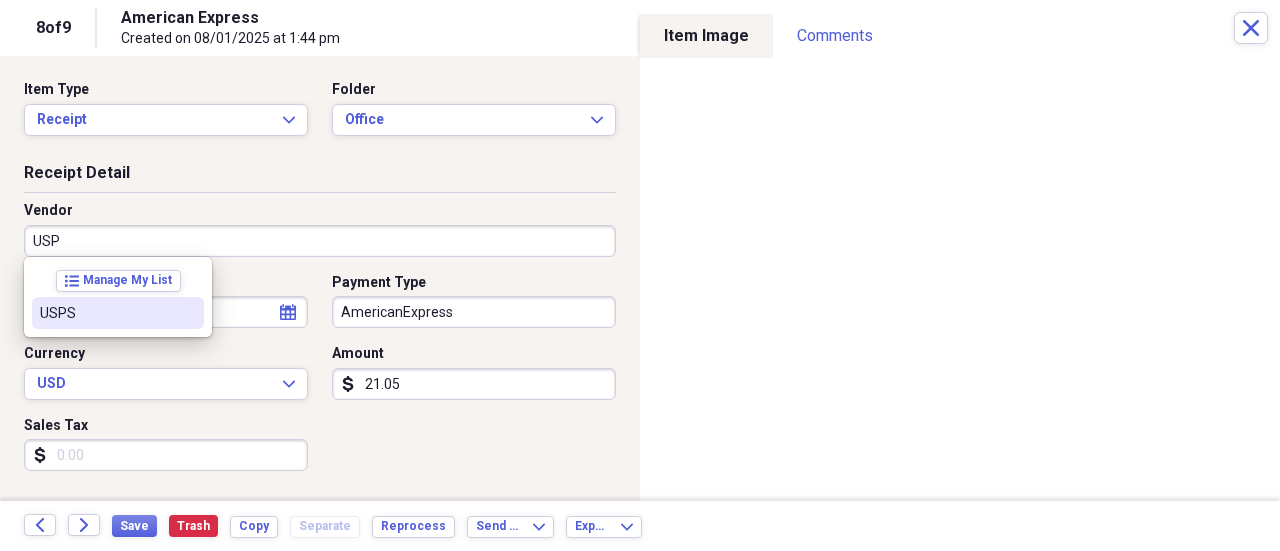 click on "USPS" at bounding box center (118, 313) 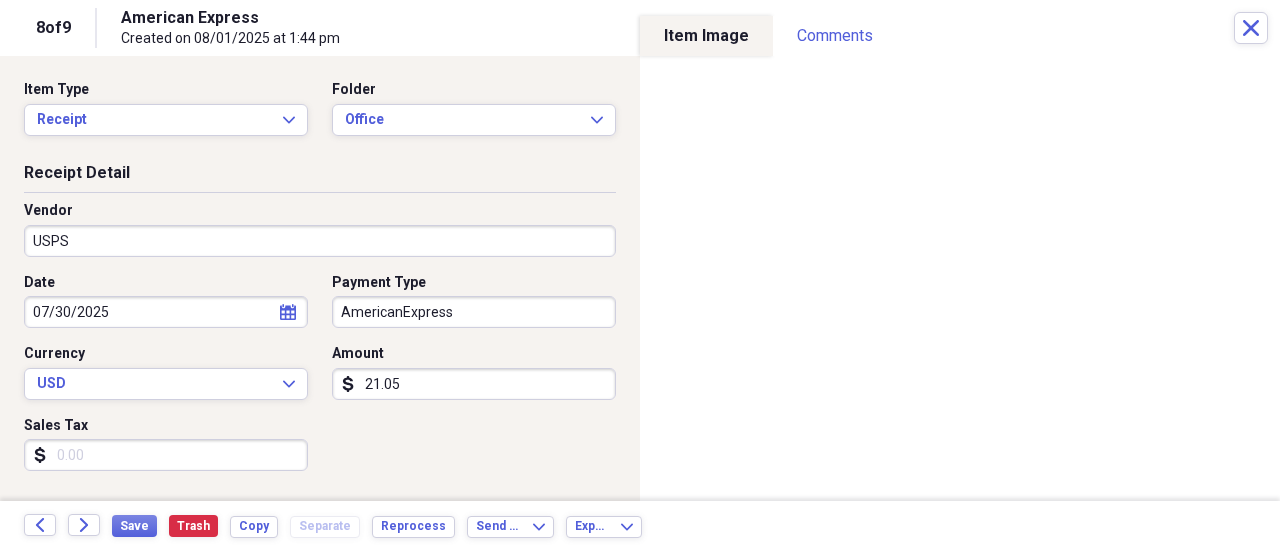 type on "Postal/Shipping" 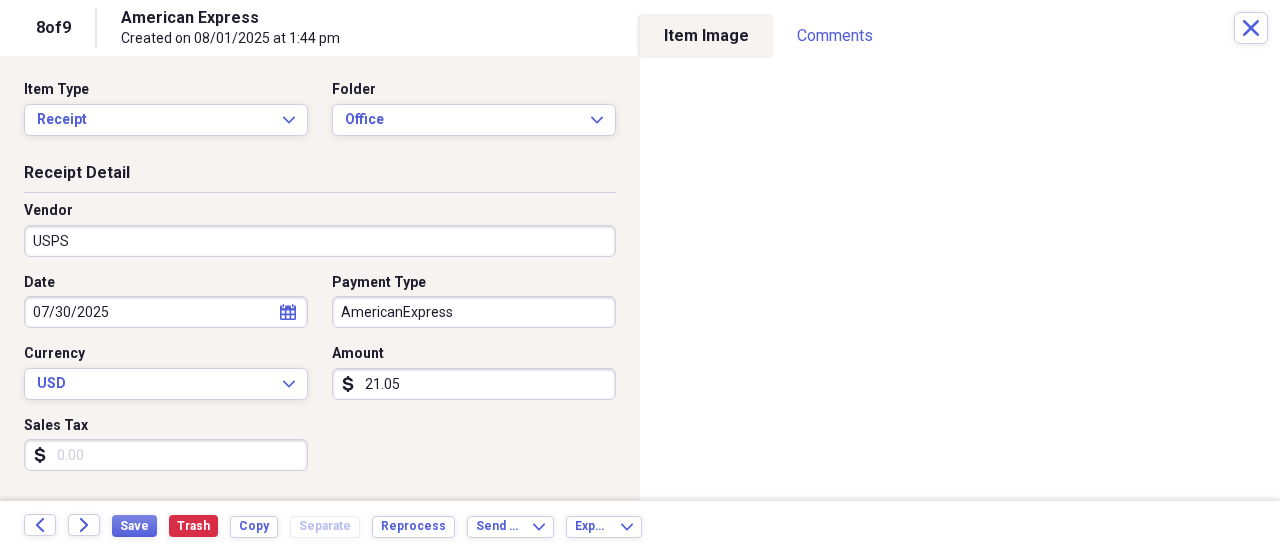 click on "Organize My Files 1 Collapse Unfiled Needs Review 1 Unfiled All Files Unfiled Unfiled Unfiled Saved Reports Collapse My Cabinet [NAME]'s Cabinet Add Folder Expand Folder 2012 Receipts Add Folder Expand Folder 2013 Receipts Add Folder Expand Folder 2014 Receipts Add Folder Expand Folder 2015 Receipts Add Folder Expand Folder 2016 Receipts Add Folder Expand Folder 2017 Receipts Add Folder Expand Folder 2018 Receipts Add Folder Expand Folder 2019 Receipts Add Folder Expand Folder 2020 Receipts Add Folder Expand Folder 2021 Receipts Add Folder Expand Folder 2022 Receipts Add Folder Expand Folder 2023 Receipts Add Folder Expand Folder 2024 Receipts Add Folder Collapse Open Folder 2025 Receipts Add Folder Folder Auto Add Folder Folder Books, Scores, Music Add Folder Folder Children Add Folder Folder Continuing Education Add Folder Folder Contributions Add Folder Folder Dining Add Folder Folder Drycleaning Add Folder Folder Entertainment Add Folder Folder Equipment Add Folder Folder Fees/Taxes Add Folder Folder Home" at bounding box center [640, 275] 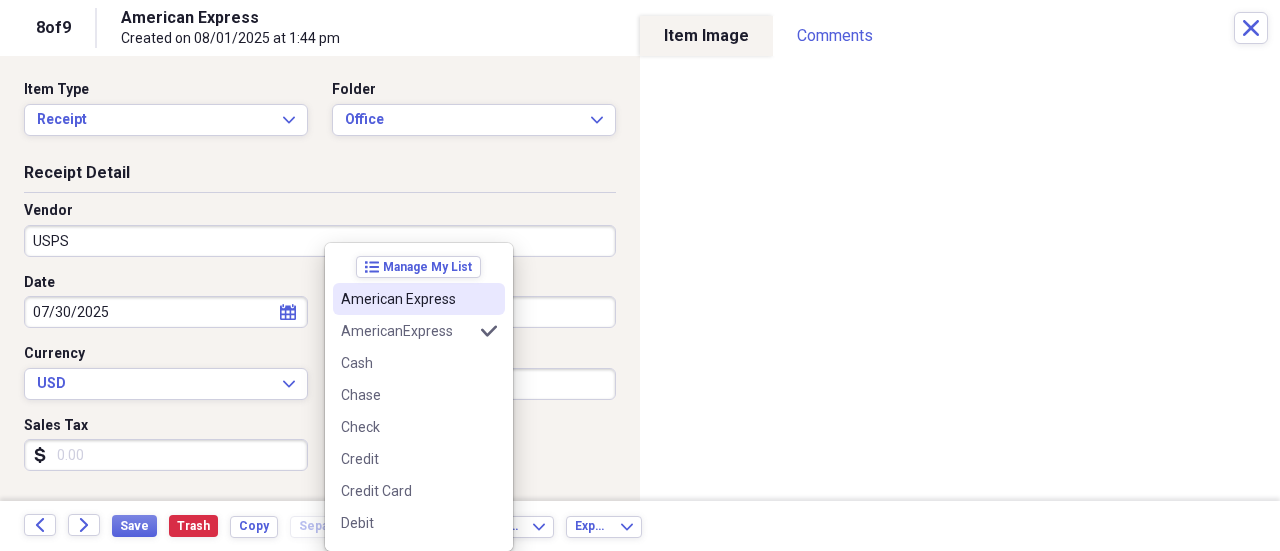 click on "American Express" at bounding box center [419, 299] 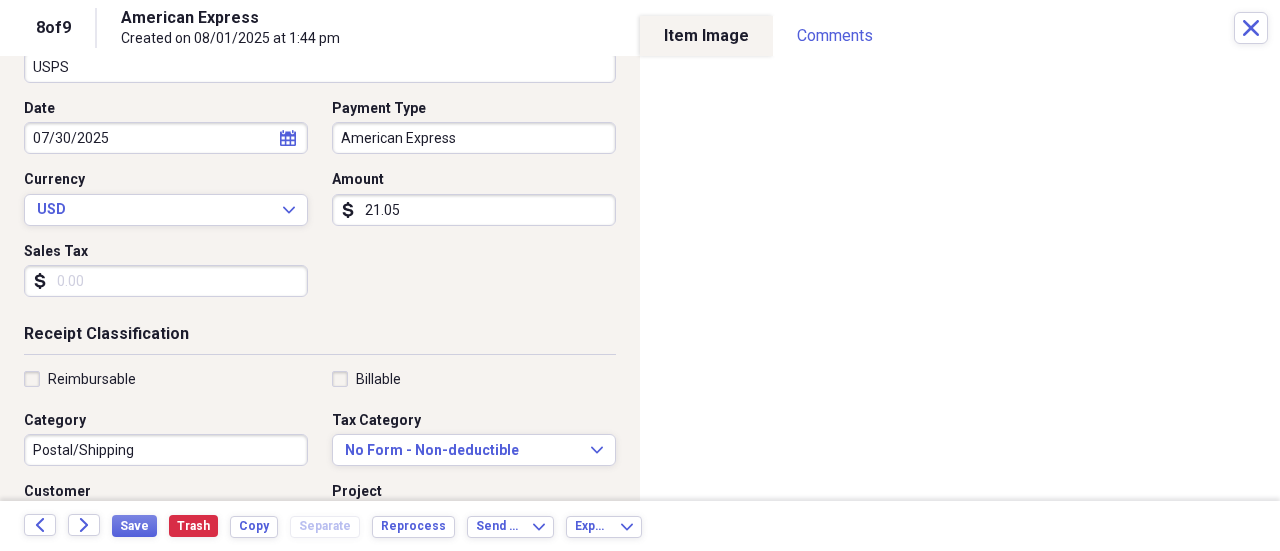 scroll, scrollTop: 200, scrollLeft: 0, axis: vertical 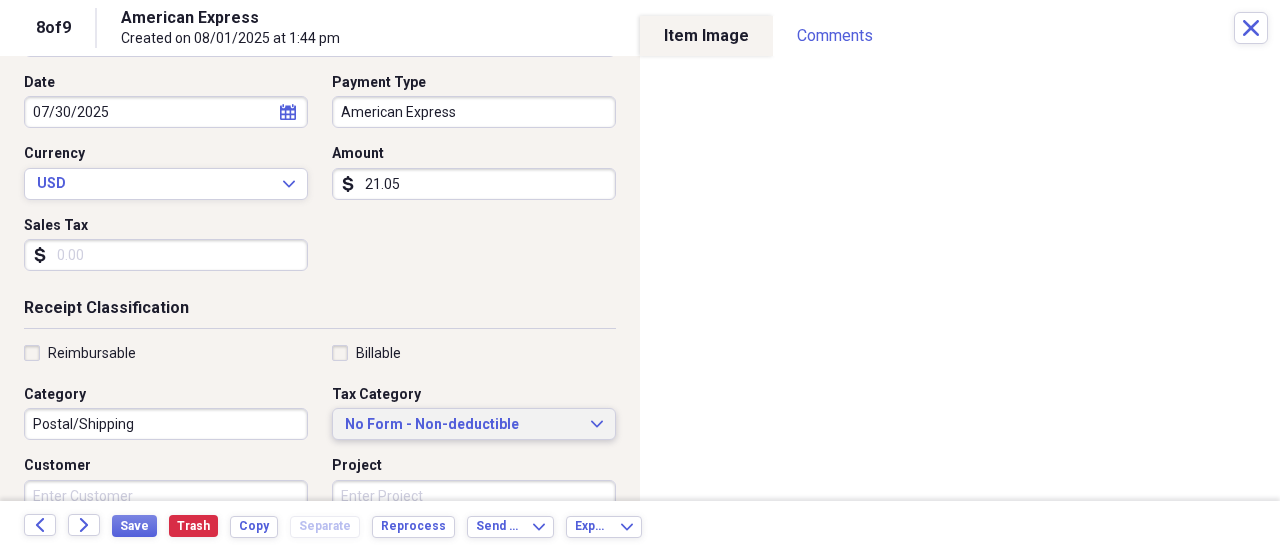 click on "No Form - Non-deductible Expand" at bounding box center [474, 424] 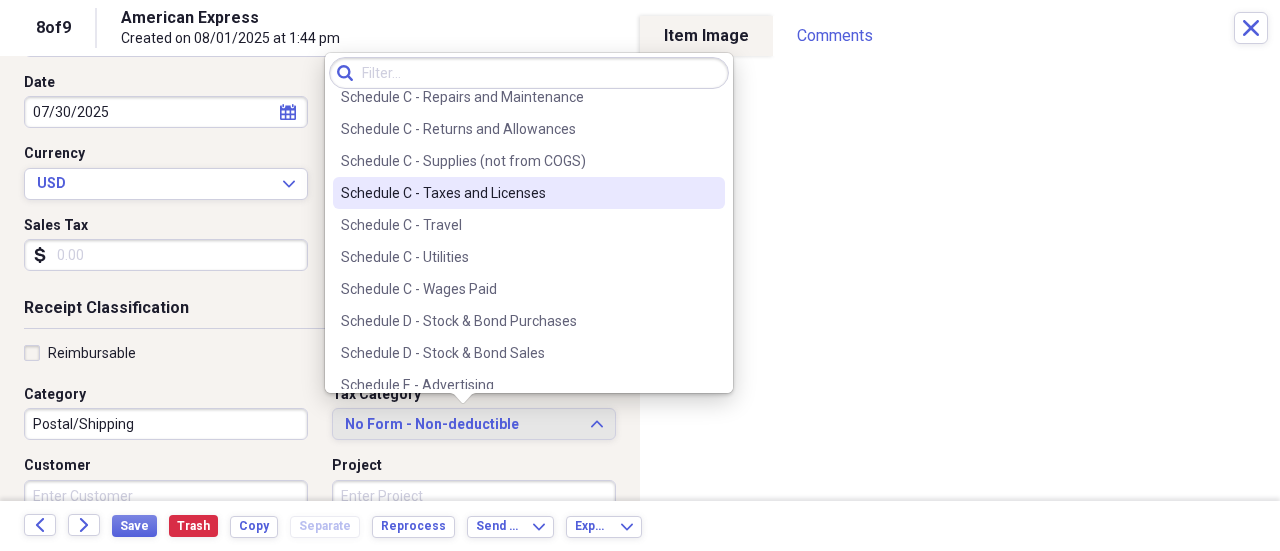 scroll, scrollTop: 3900, scrollLeft: 0, axis: vertical 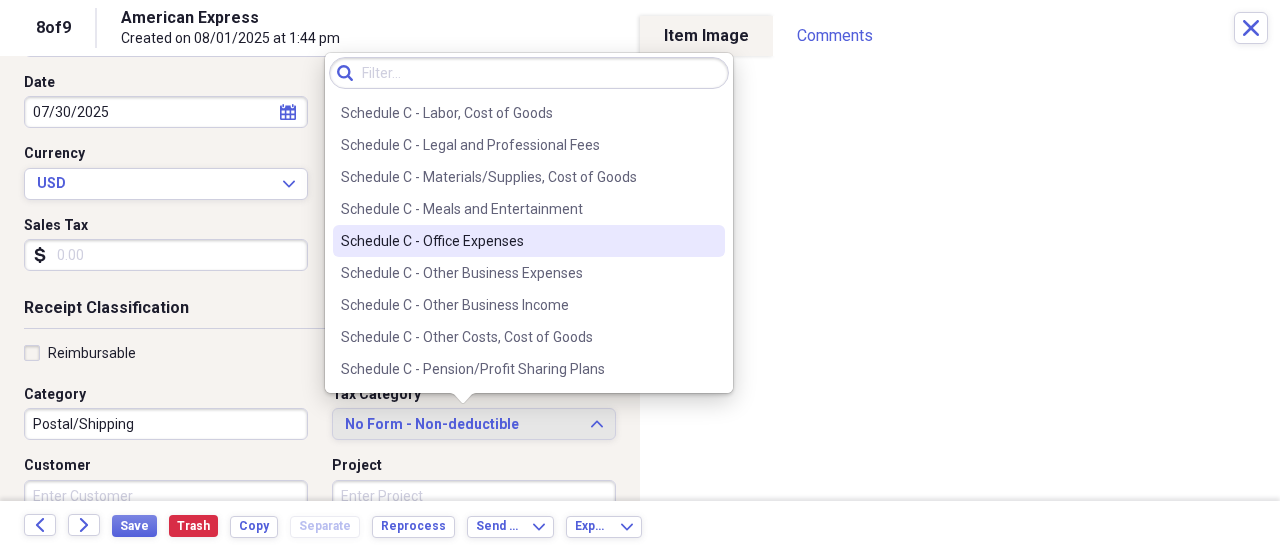 click on "Schedule C - Office Expenses" at bounding box center [517, 241] 